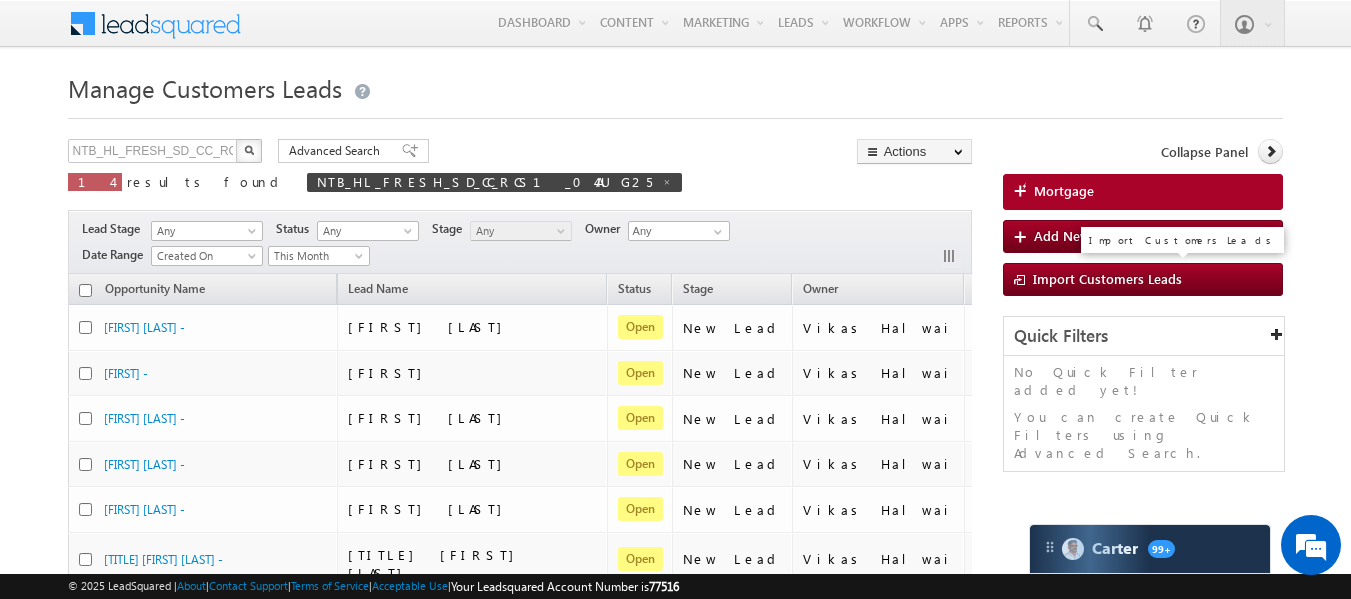 scroll, scrollTop: 0, scrollLeft: 0, axis: both 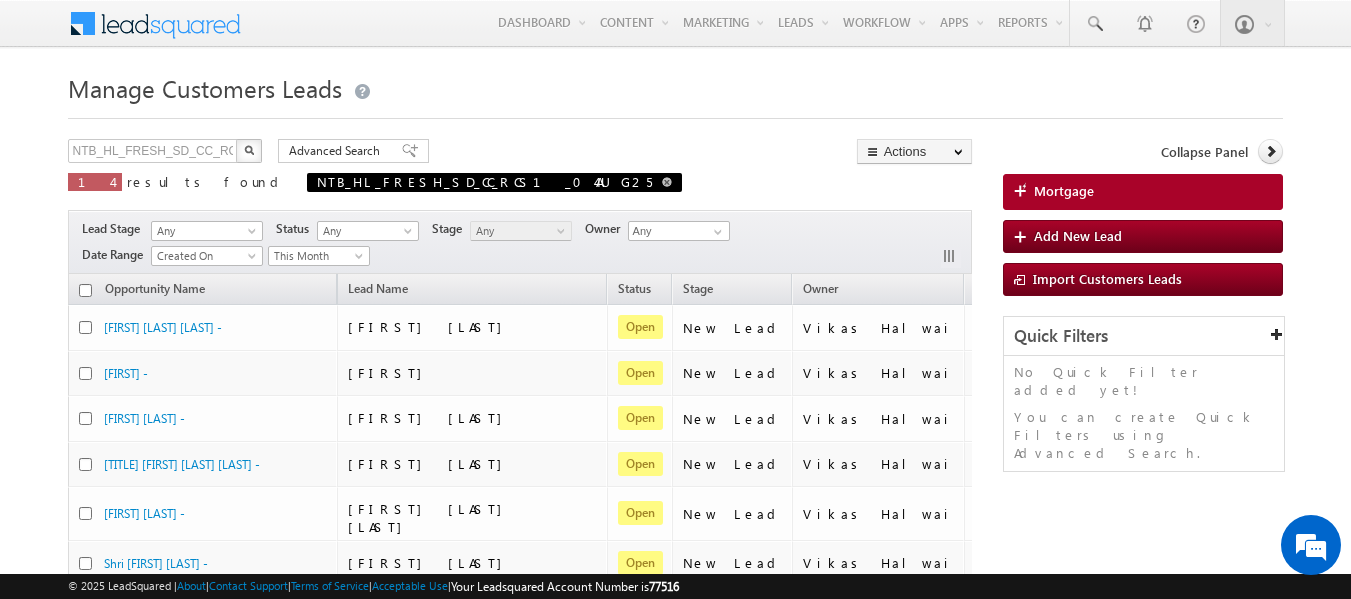 click on "NTB_HL_FRESH_SD_CC_RCS1_04AUG25" at bounding box center [494, 182] 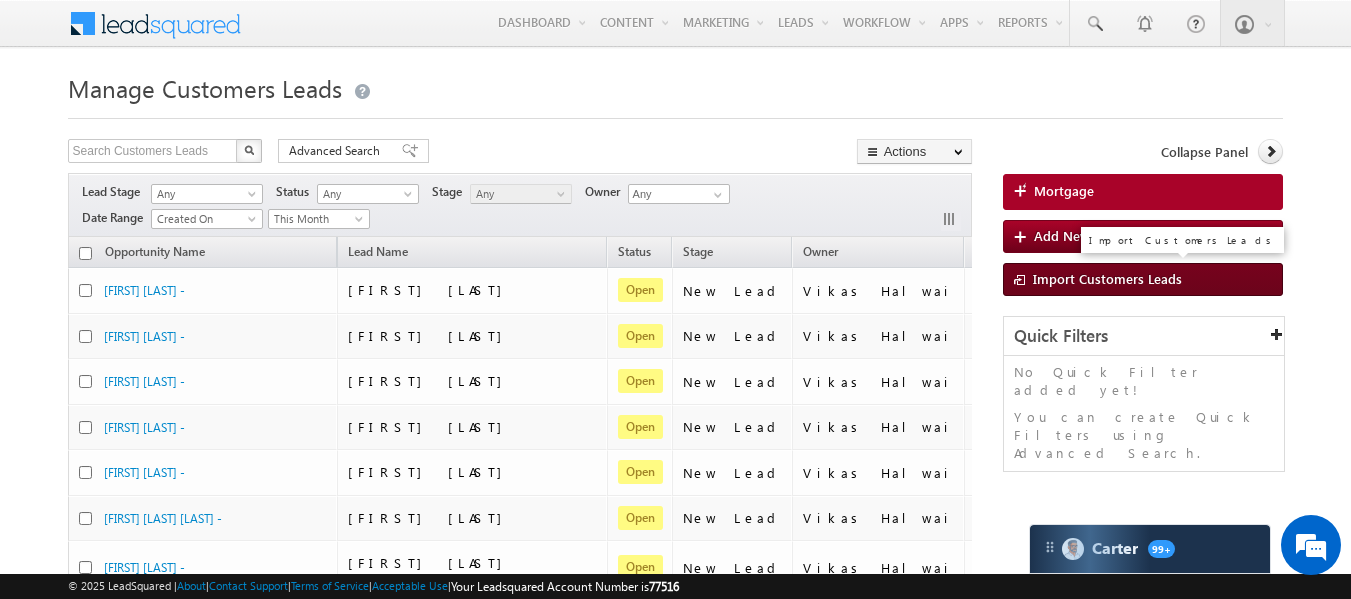 click on "Import Customers Leads" at bounding box center (1107, 278) 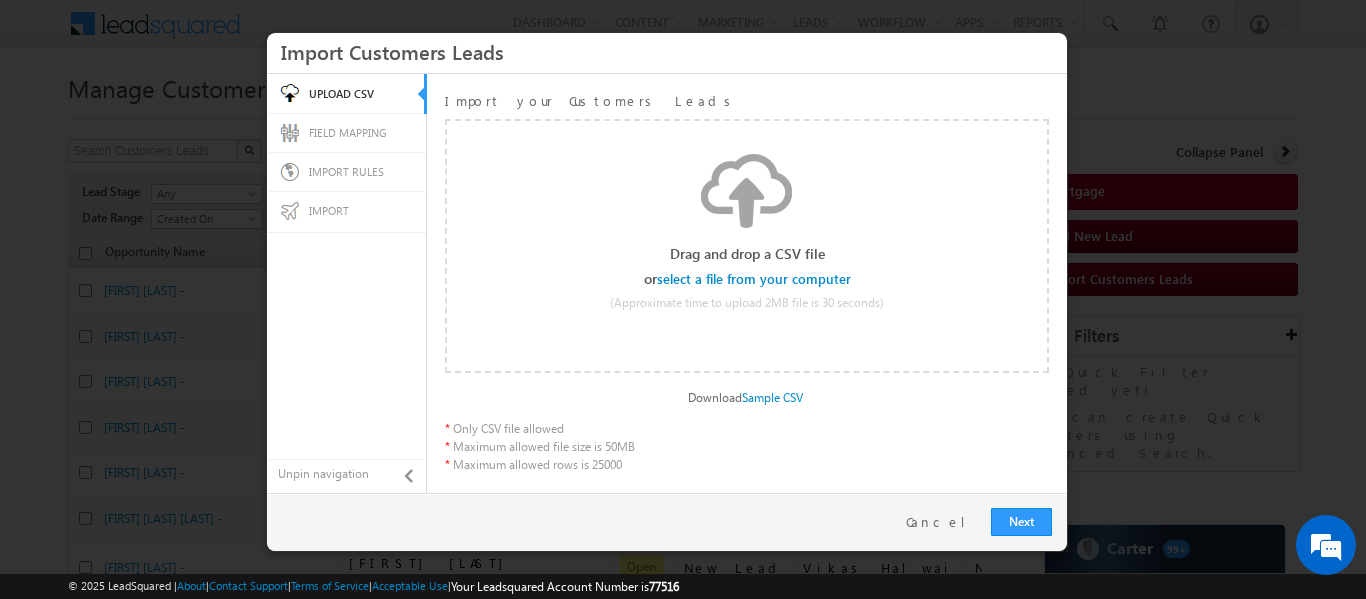click at bounding box center [755, 279] 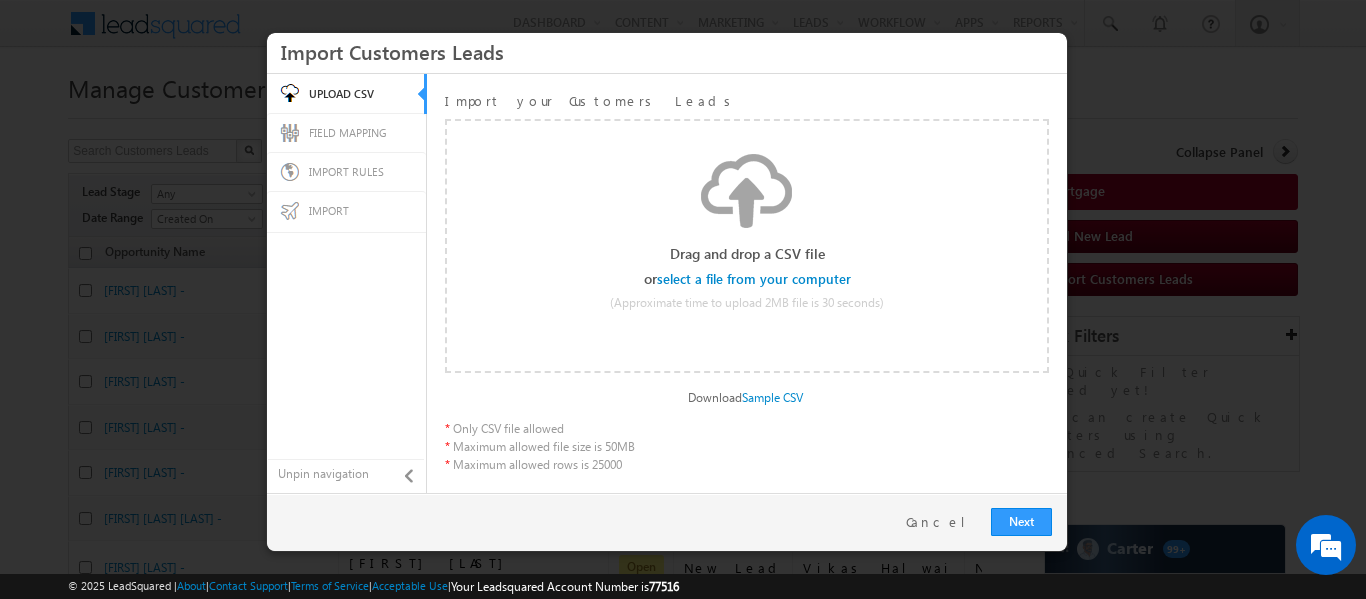 scroll, scrollTop: 0, scrollLeft: 0, axis: both 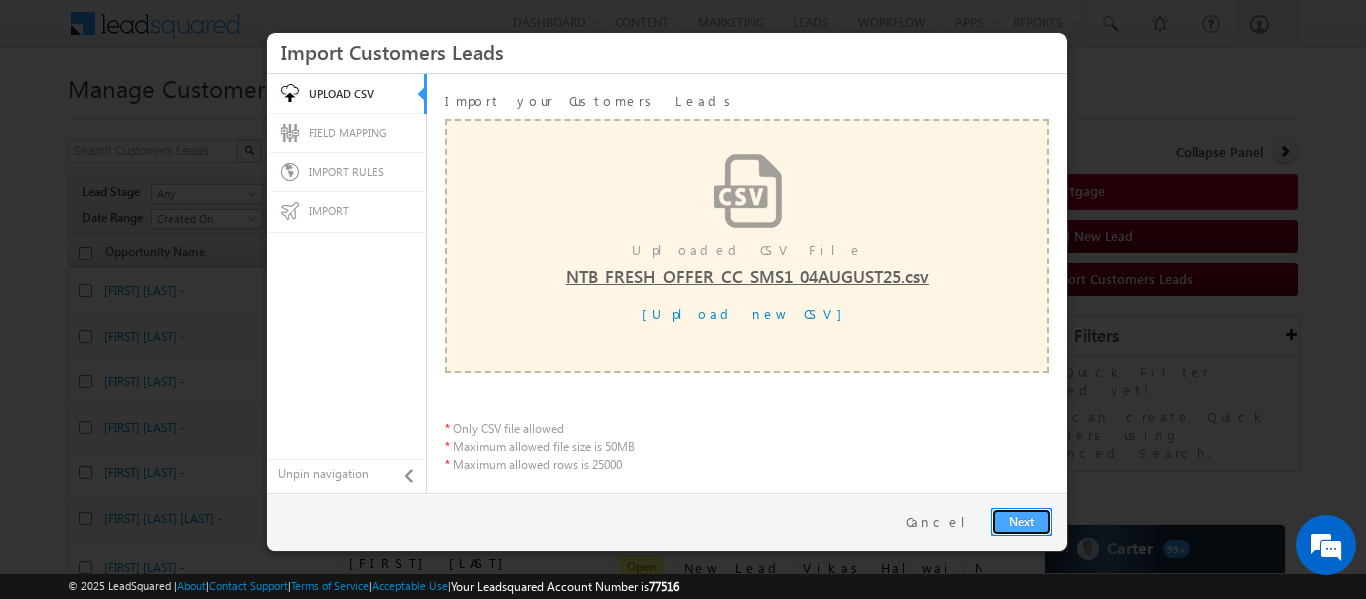 click on "Next" at bounding box center [1021, 522] 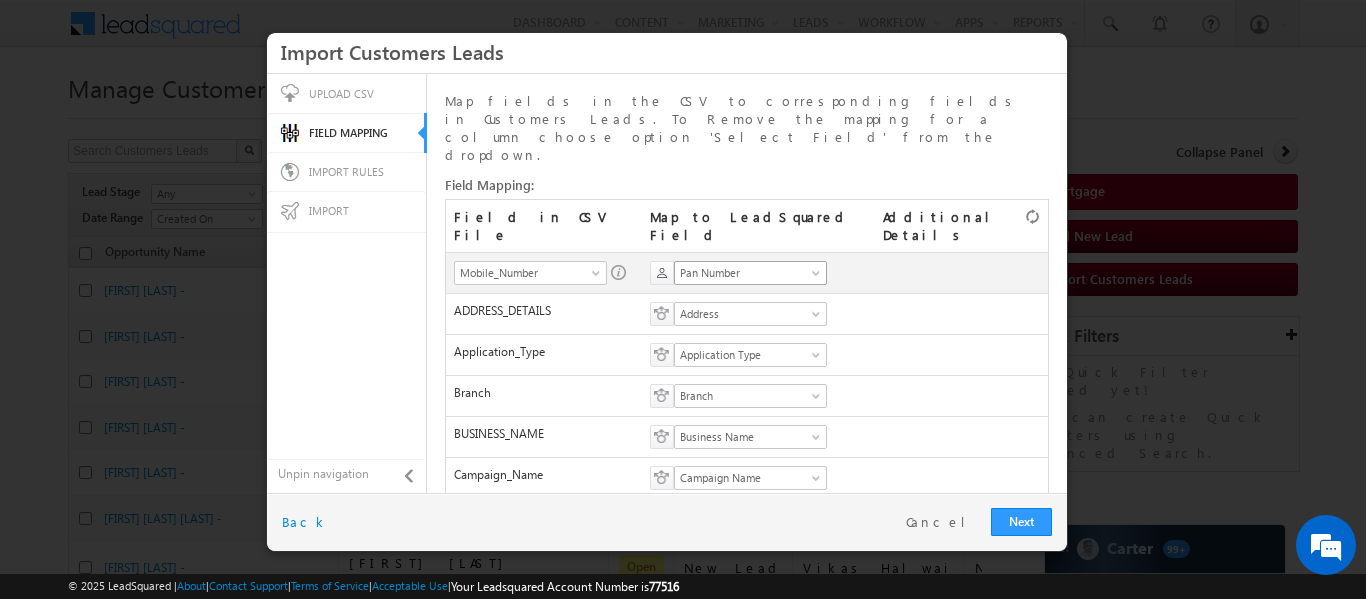 click on "Pan Number" at bounding box center [744, 273] 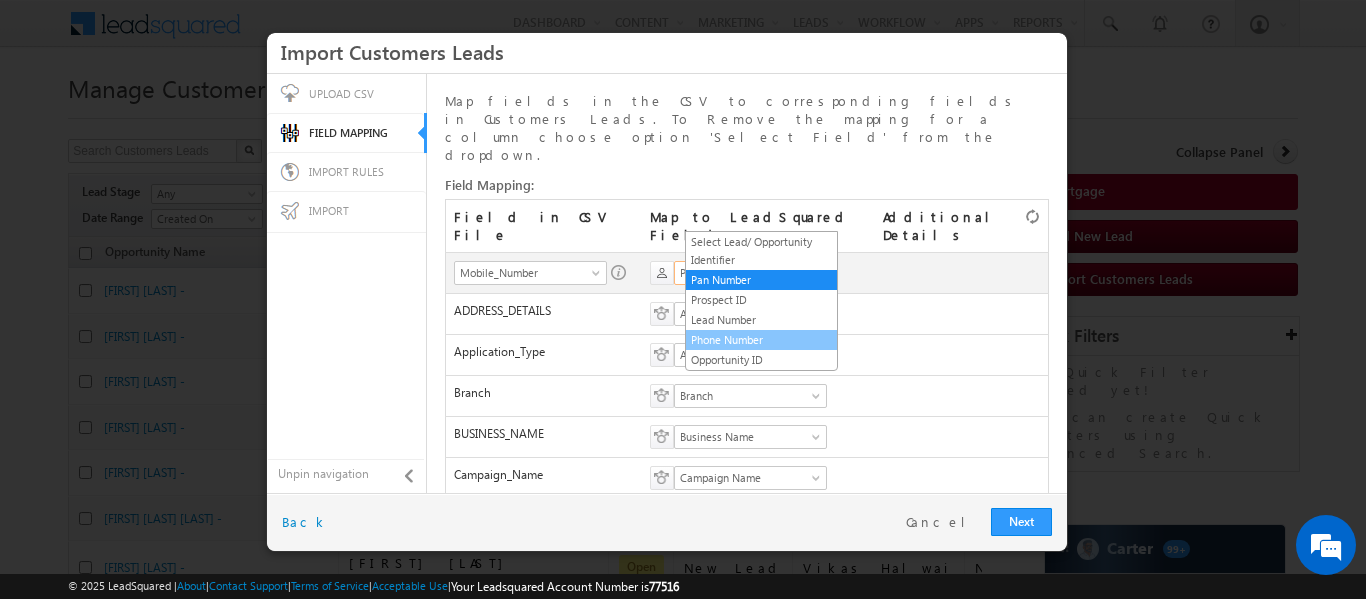 click on "Phone Number" at bounding box center (761, 340) 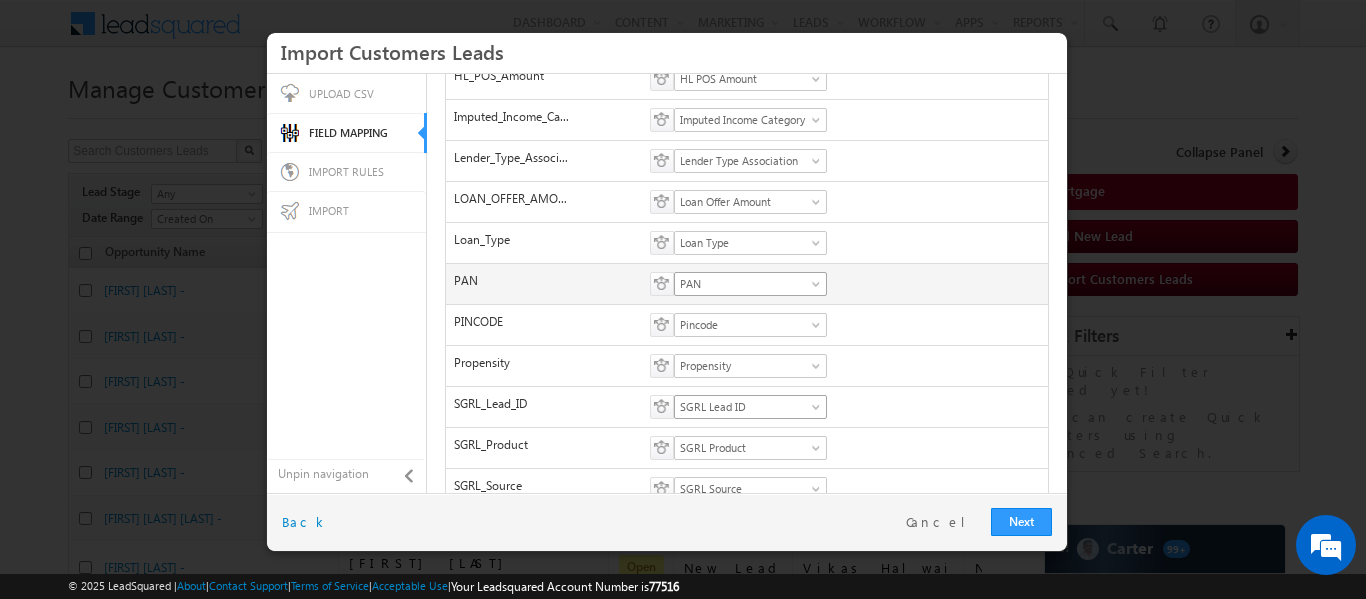 scroll, scrollTop: 826, scrollLeft: 0, axis: vertical 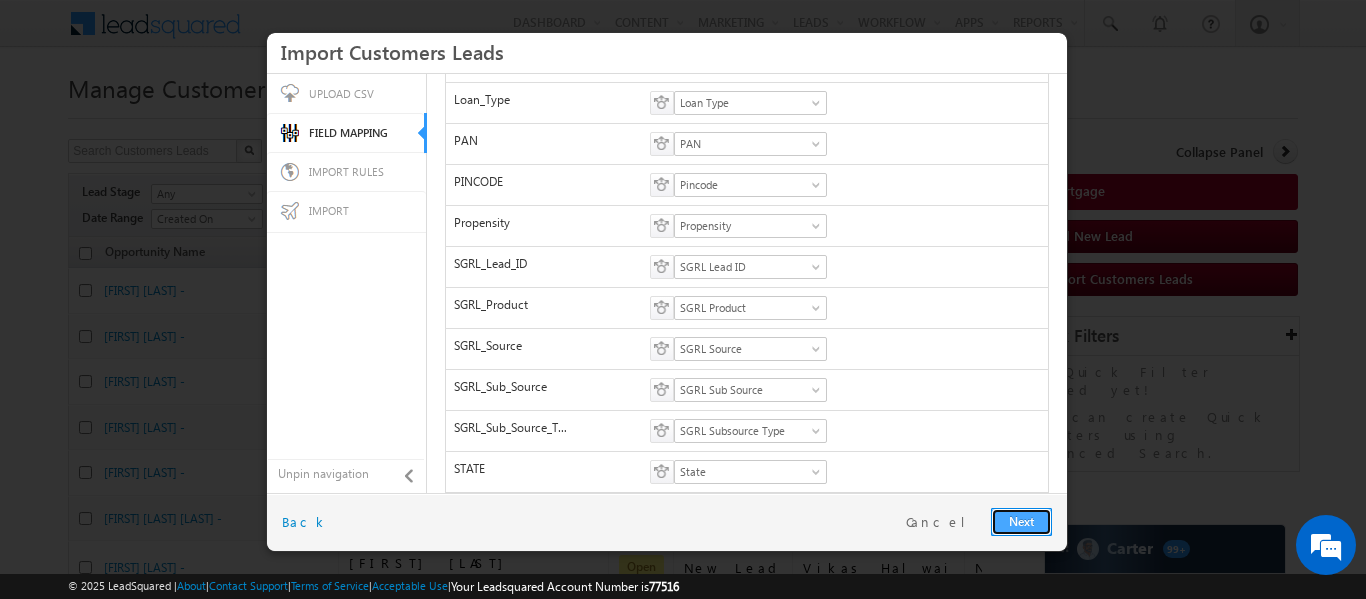 click on "Next" at bounding box center [1021, 522] 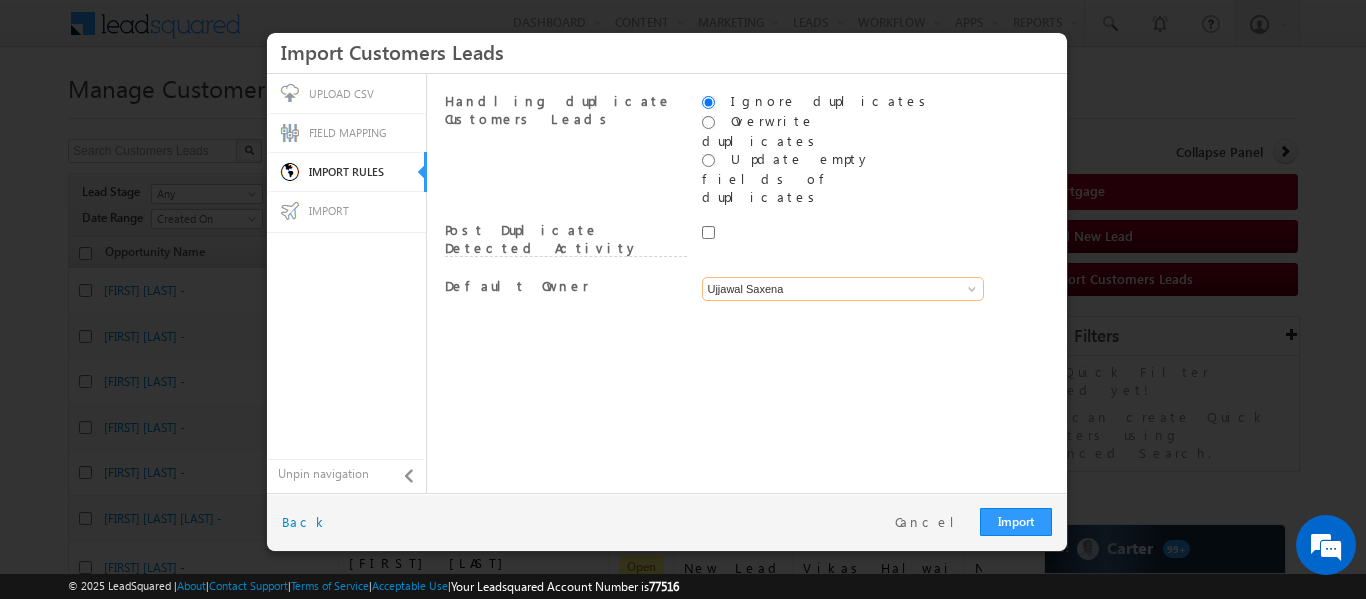 click on "Ujjawal Saxena" at bounding box center (843, 289) 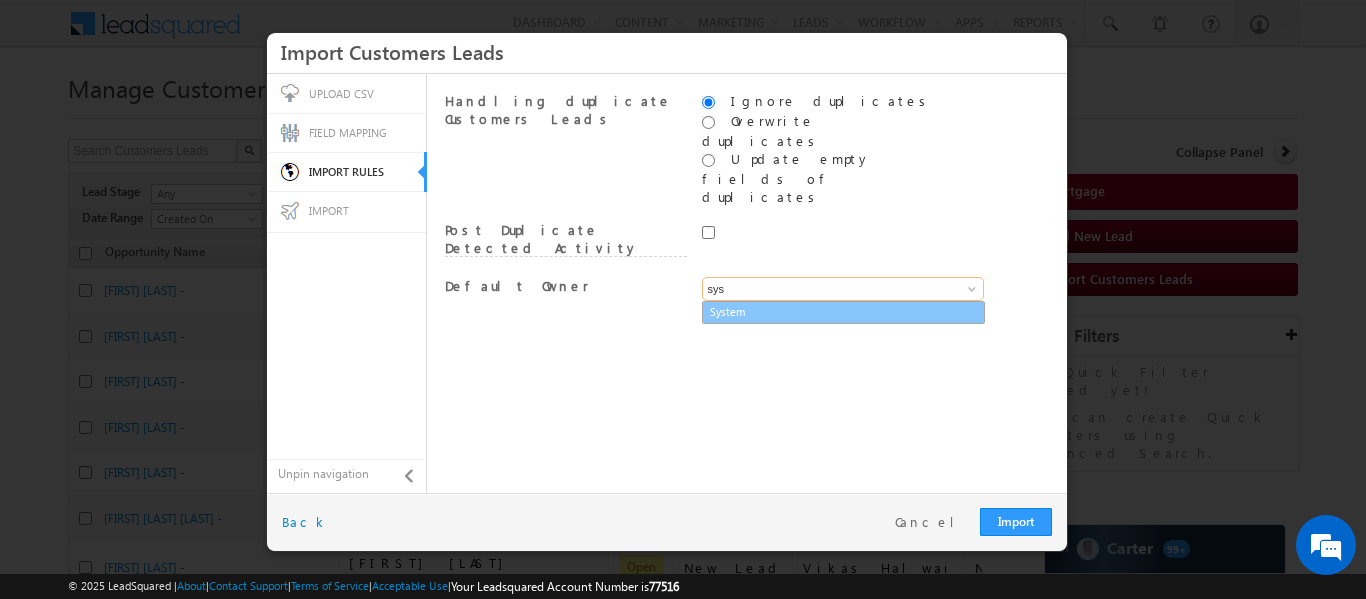 click on "System" at bounding box center (843, 312) 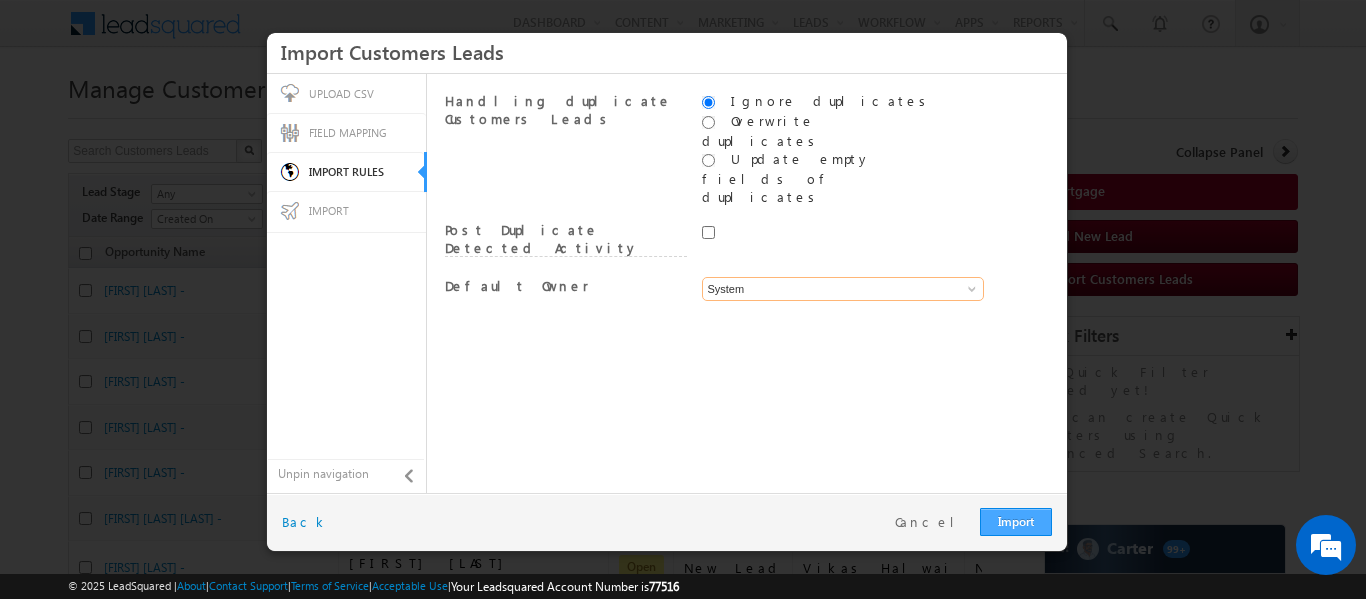 type on "System" 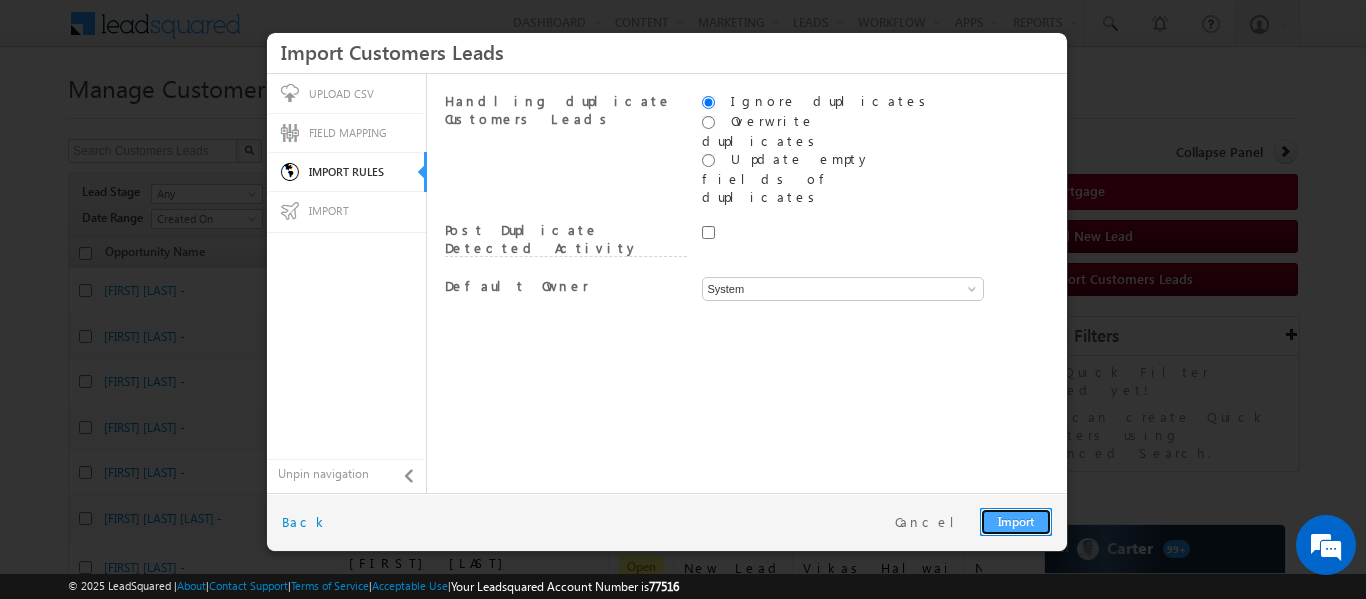 click on "Import" at bounding box center (1016, 522) 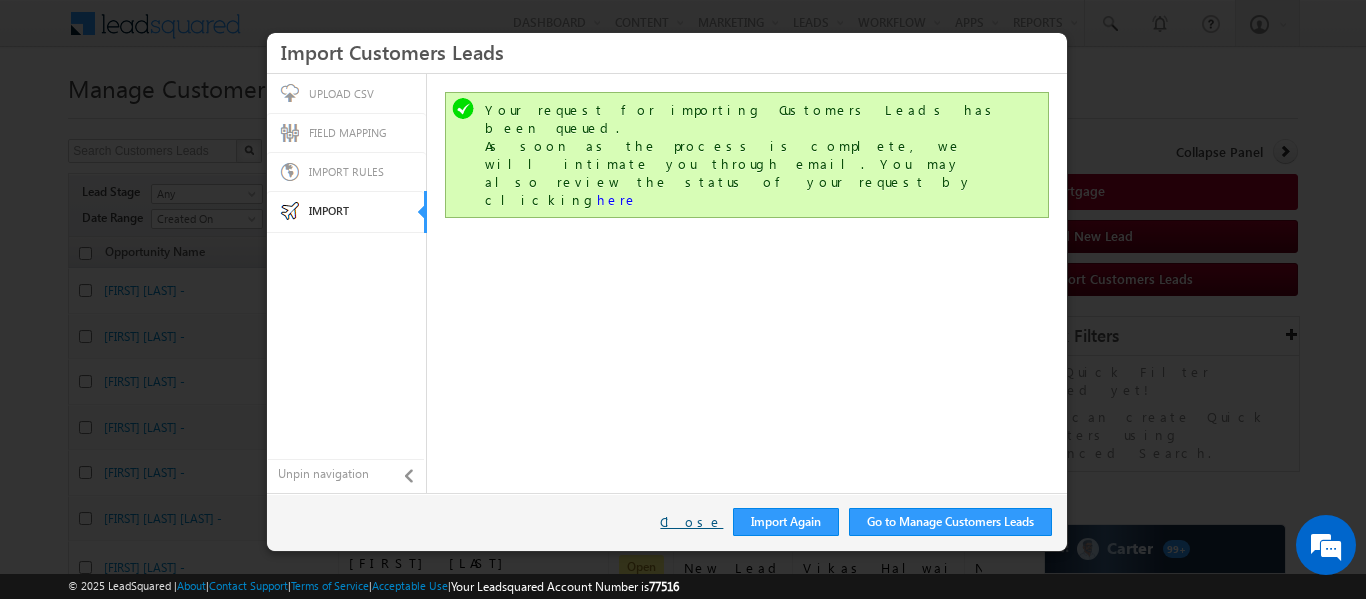 click on "Close" at bounding box center [691, 522] 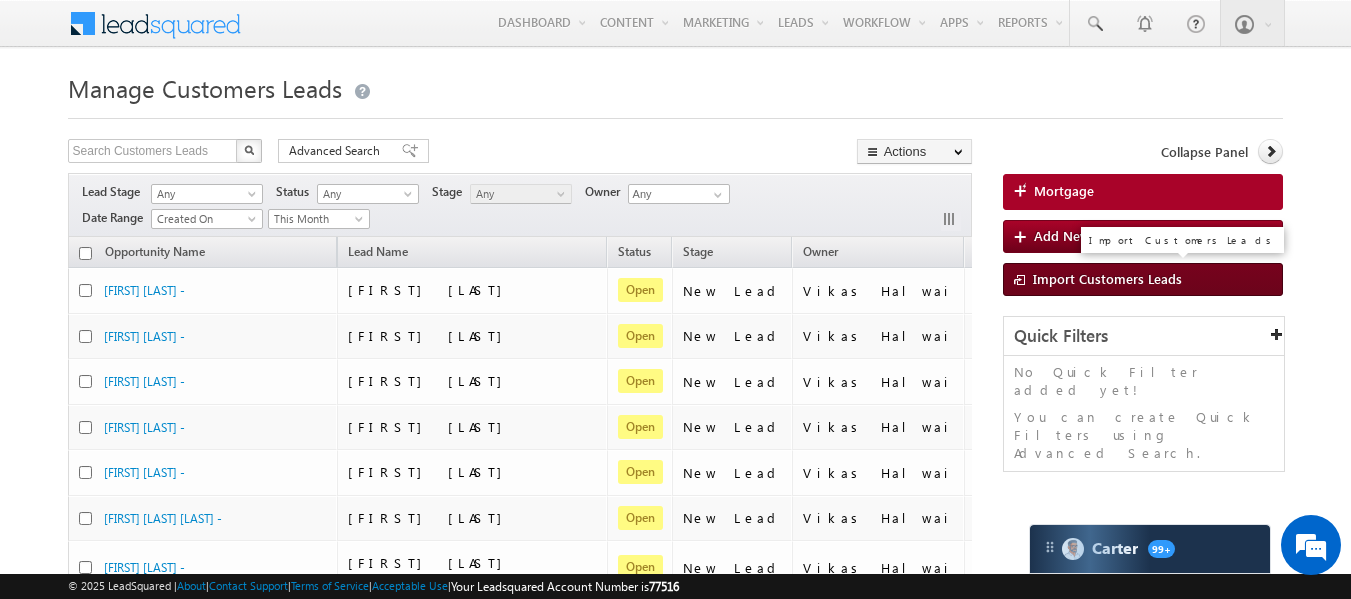 click on "Import Customers Leads" at bounding box center [1107, 278] 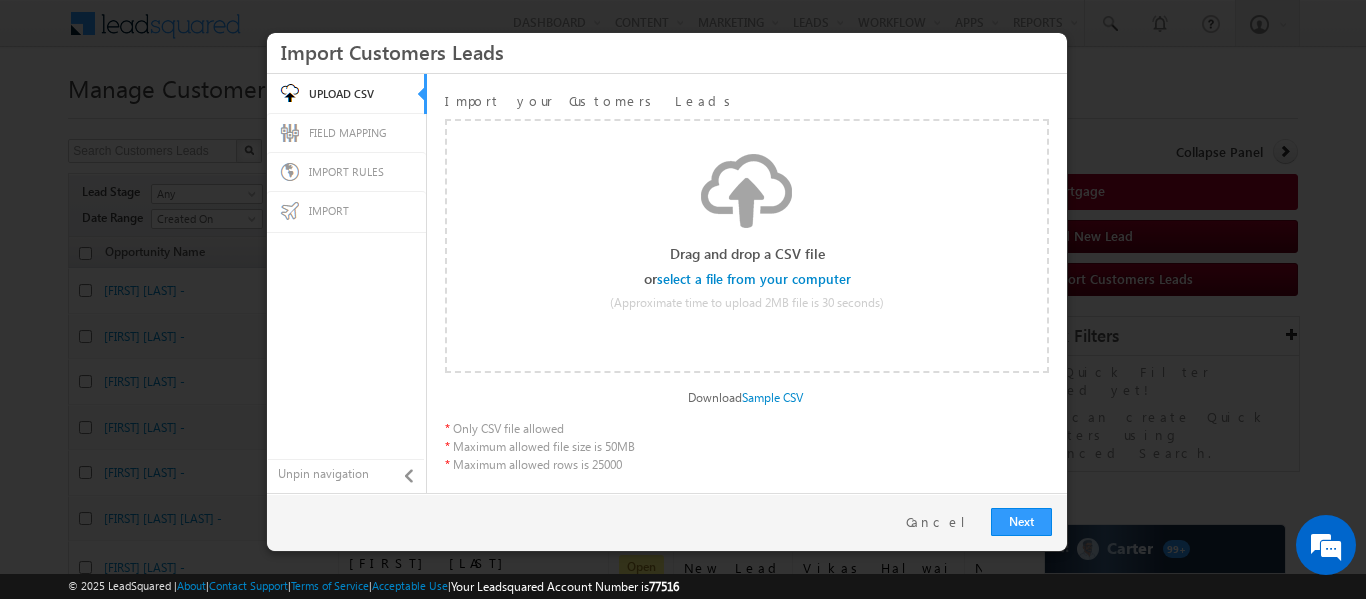 click at bounding box center (755, 279) 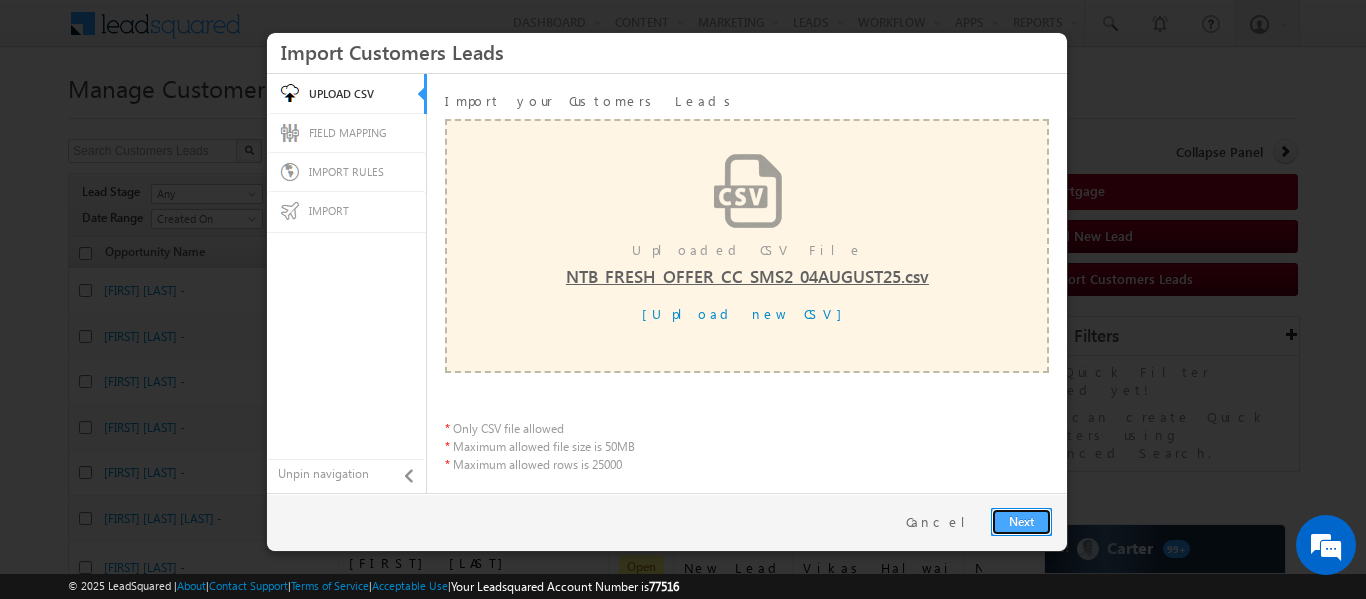click on "Next" at bounding box center (1021, 522) 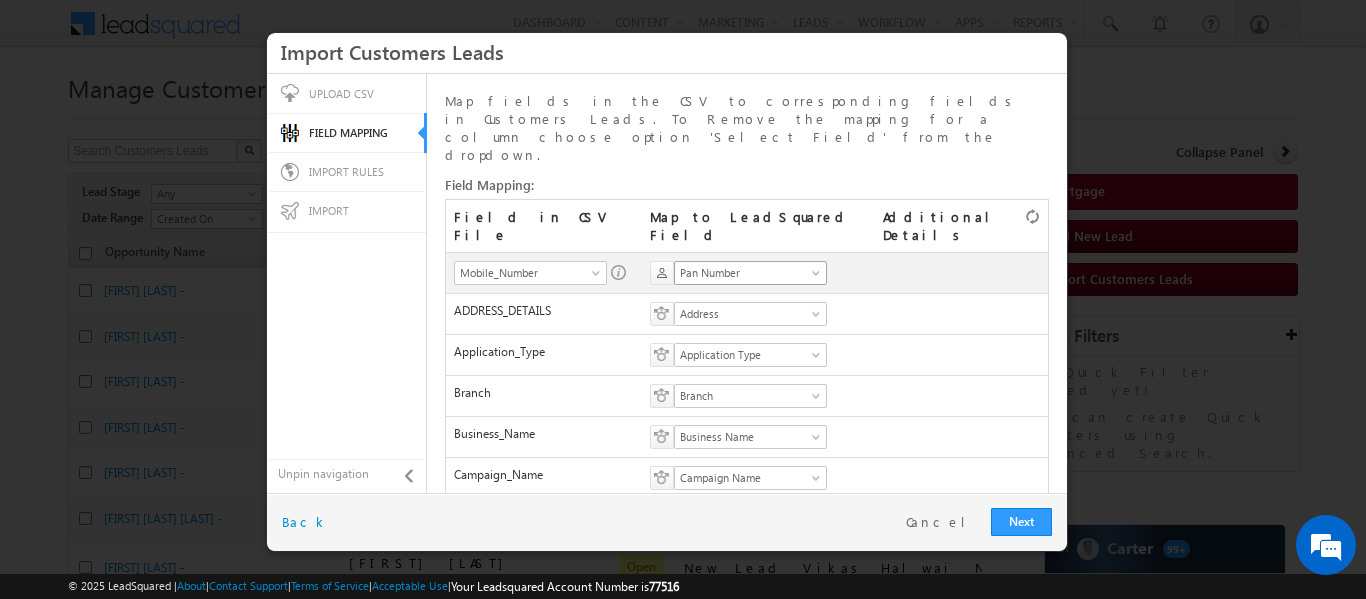 click on "Pan Number" at bounding box center (744, 273) 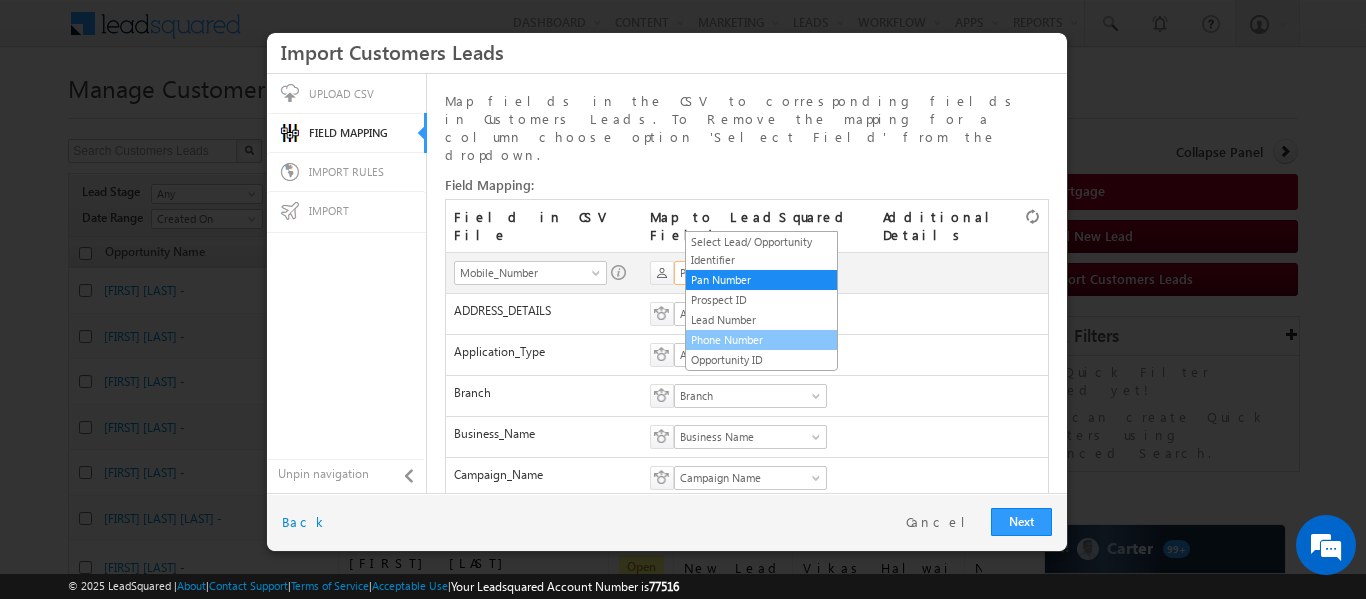 click on "Phone Number" at bounding box center [761, 340] 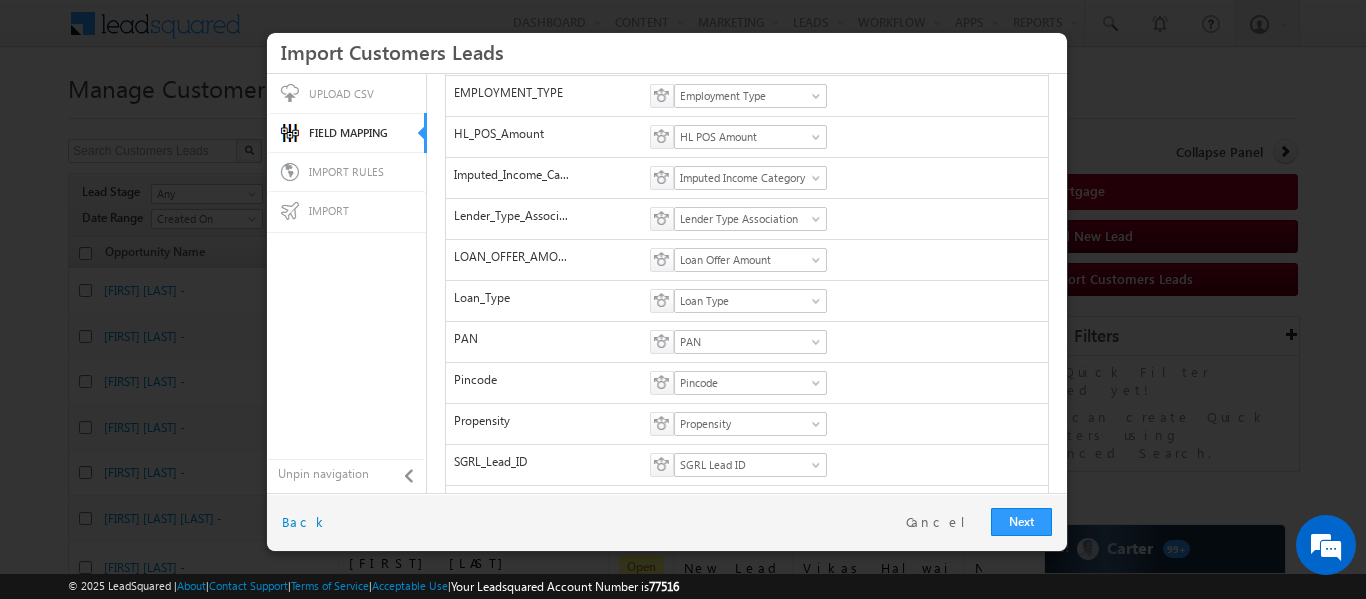 scroll, scrollTop: 826, scrollLeft: 0, axis: vertical 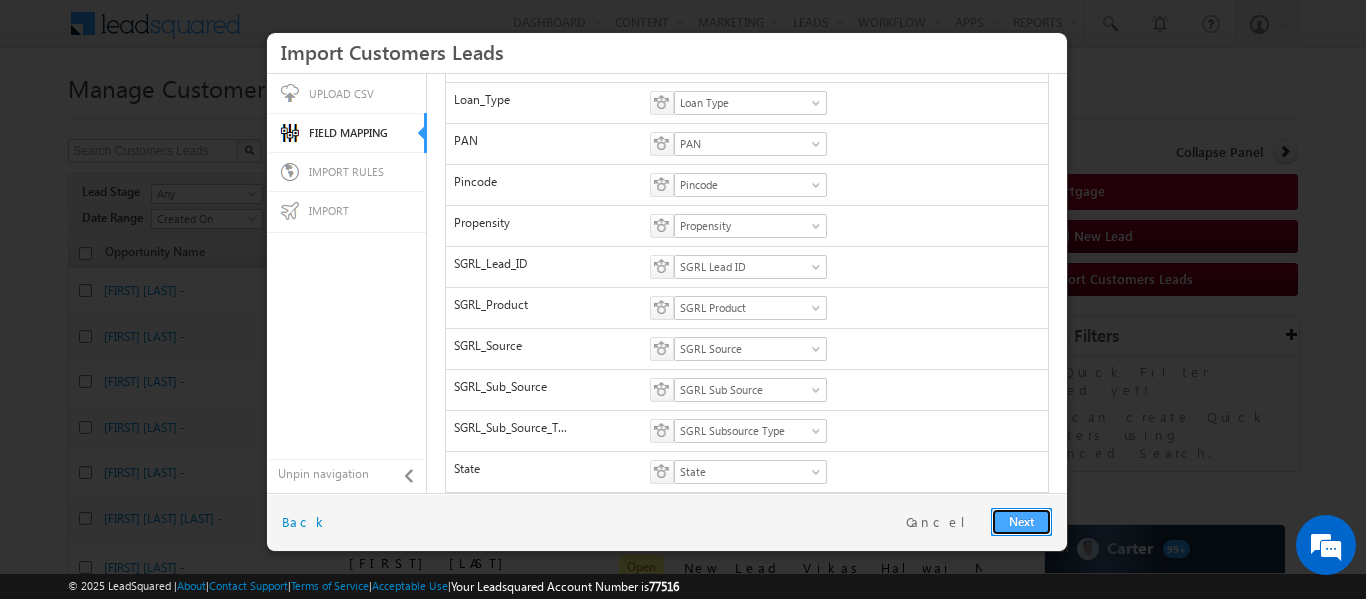 click on "Next" at bounding box center [1021, 522] 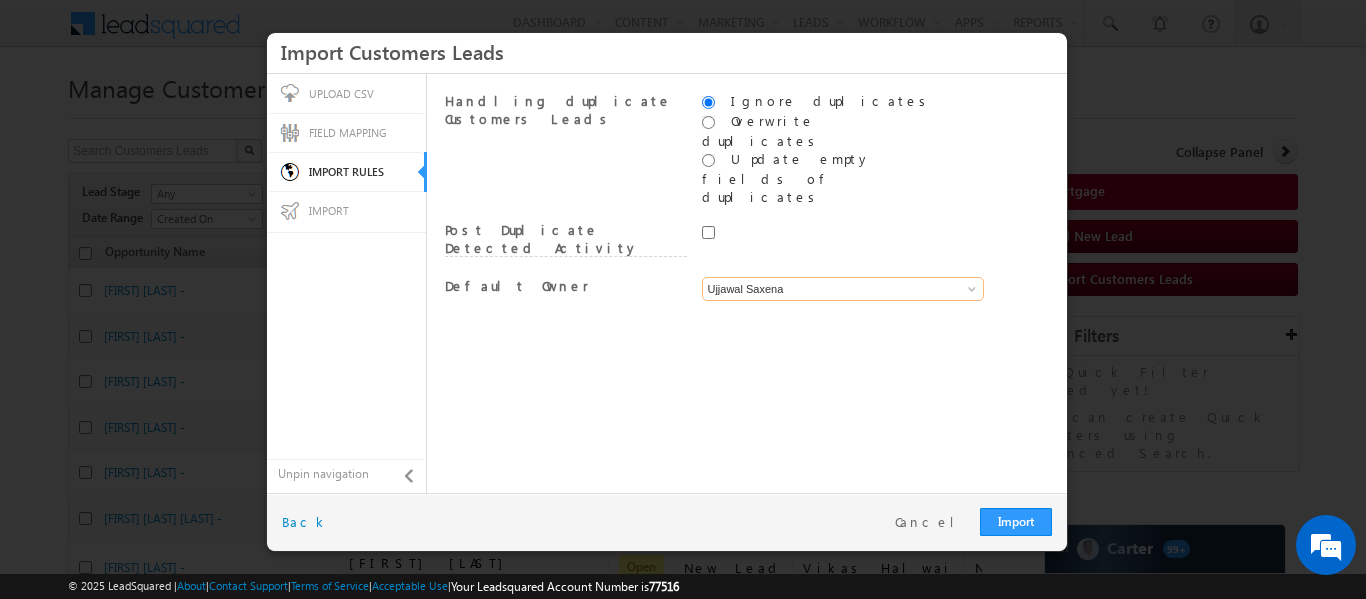 click on "Ujjawal Saxena" at bounding box center [843, 289] 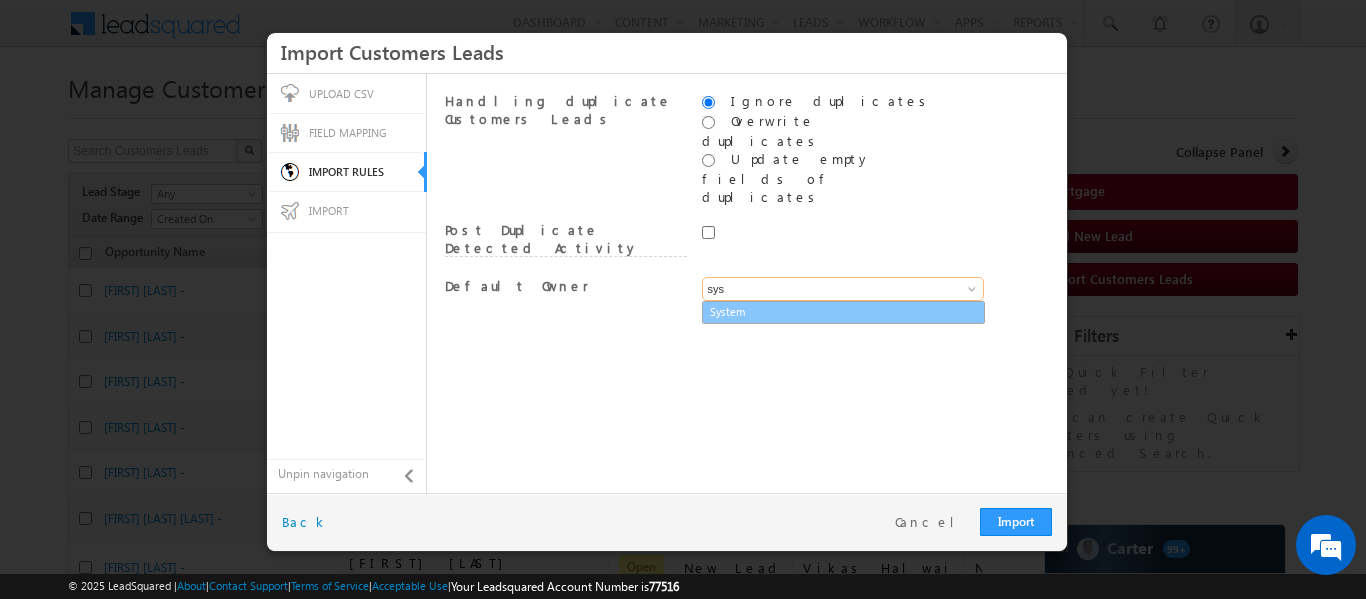 click on "System" at bounding box center [843, 312] 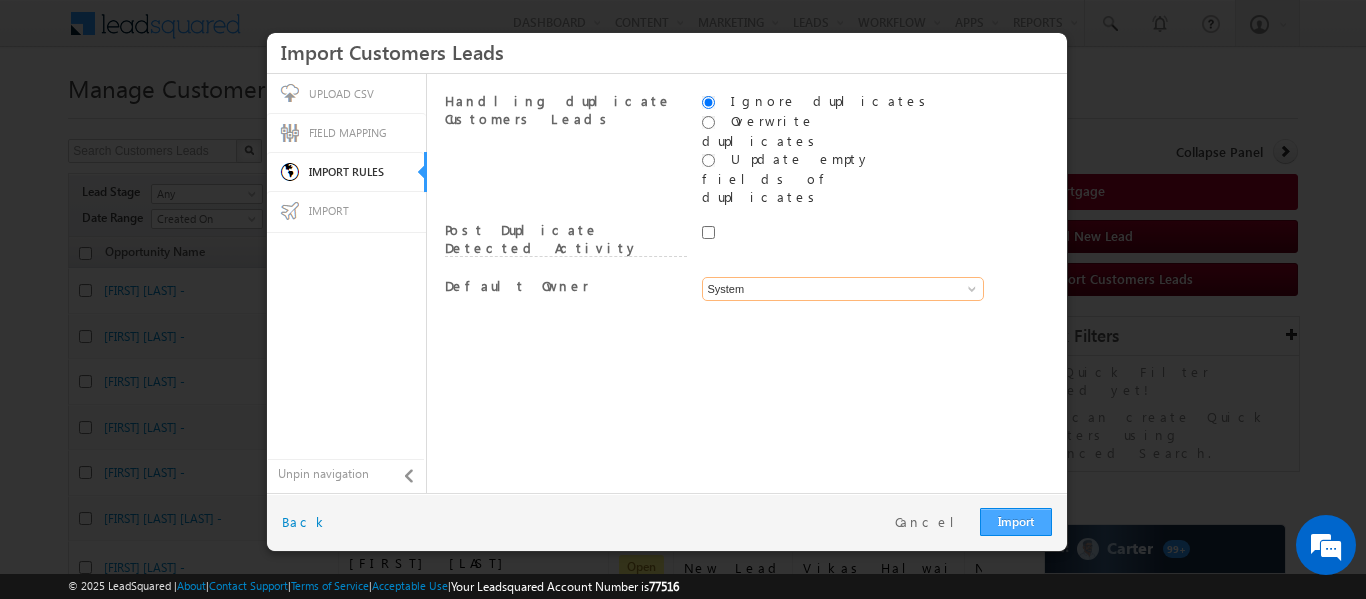 type on "System" 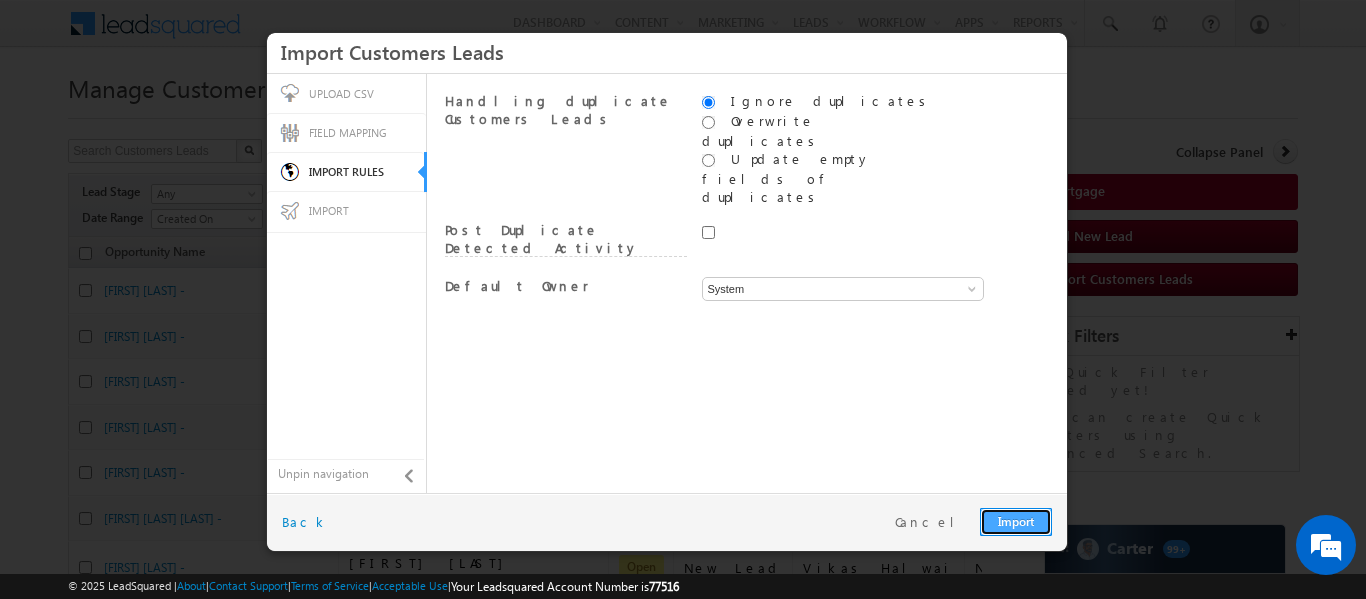 click on "Import" at bounding box center [1016, 522] 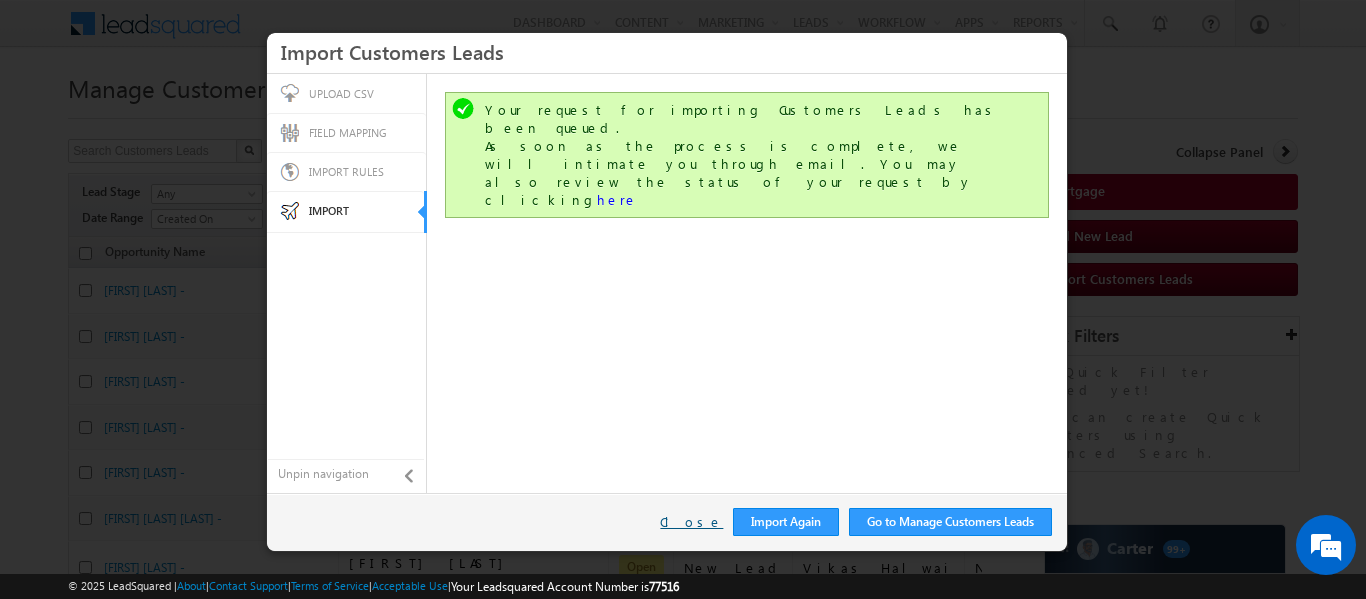 click on "Close" at bounding box center [691, 522] 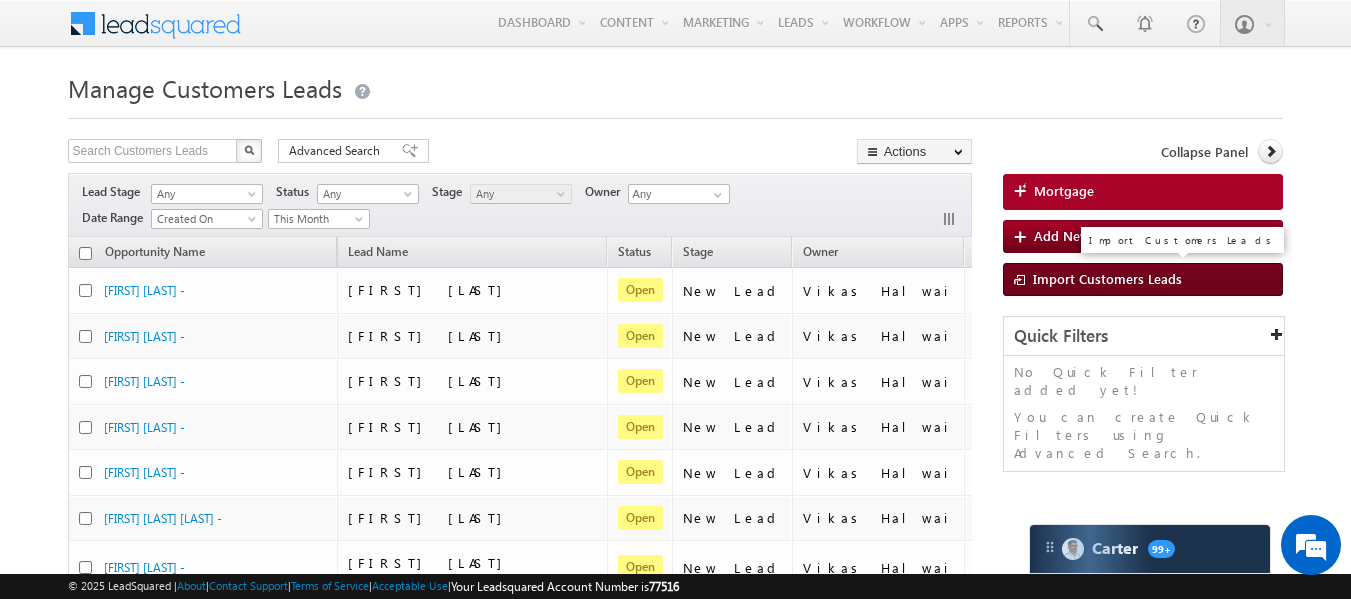 click on "Import Customers Leads" at bounding box center [1107, 278] 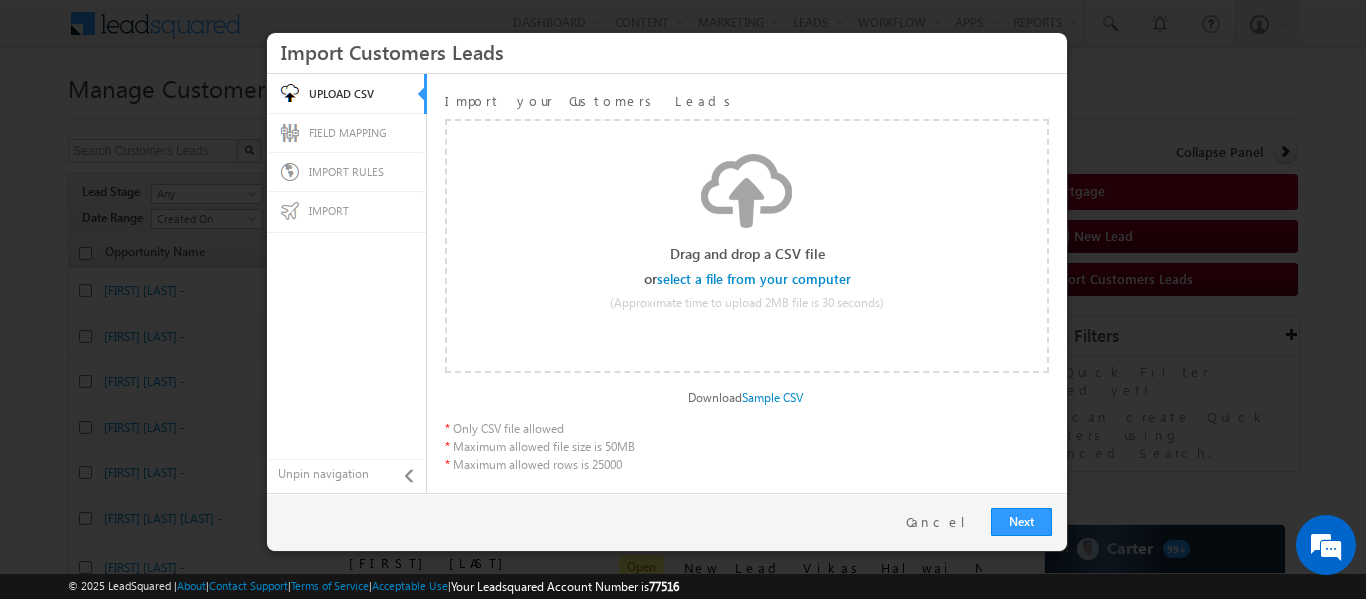 click on "Select file" at bounding box center [755, 279] 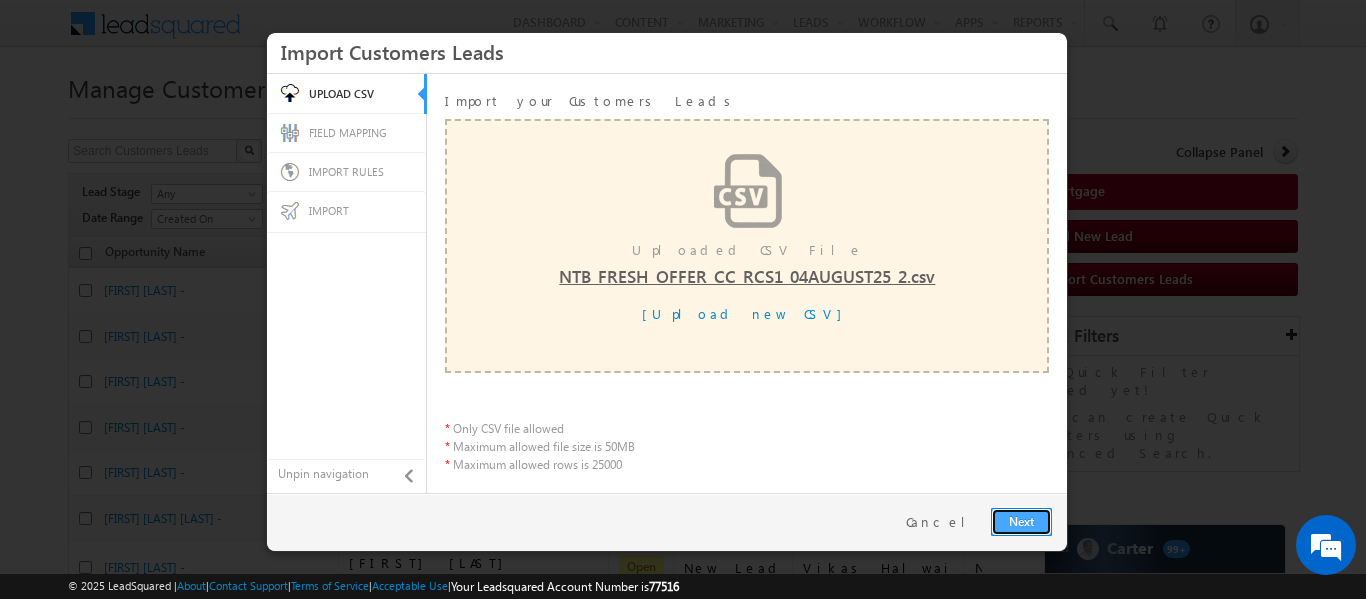 click on "Next" at bounding box center [1021, 522] 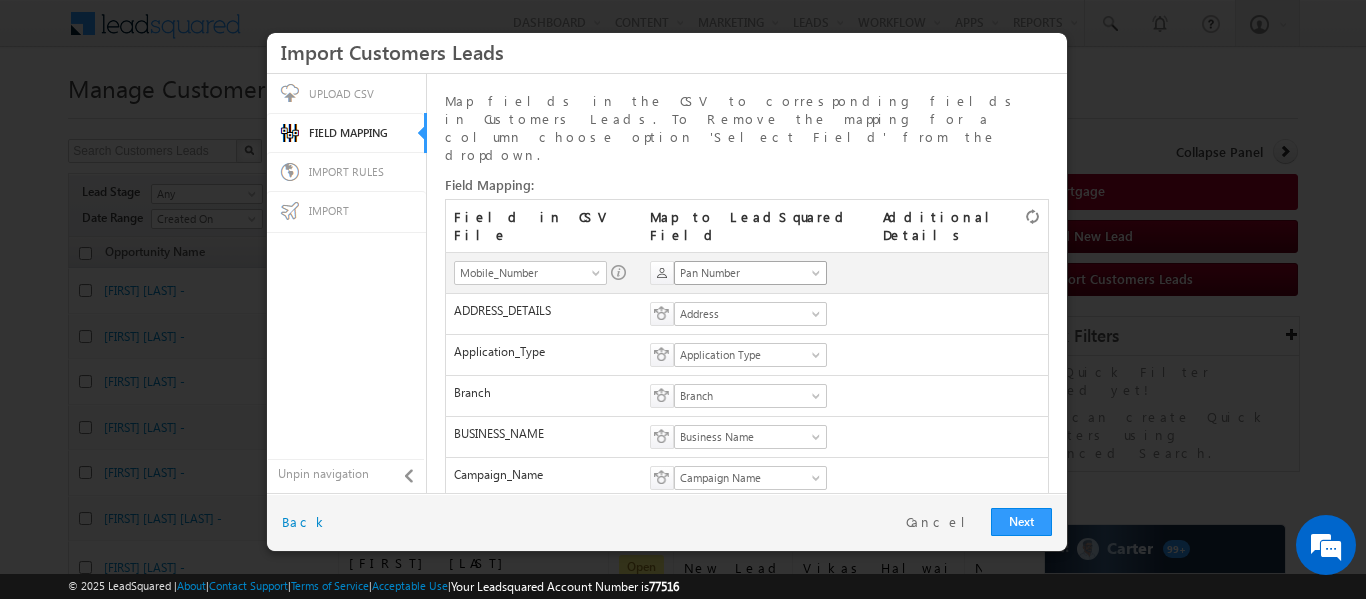click on "Pan Number" at bounding box center [750, 273] 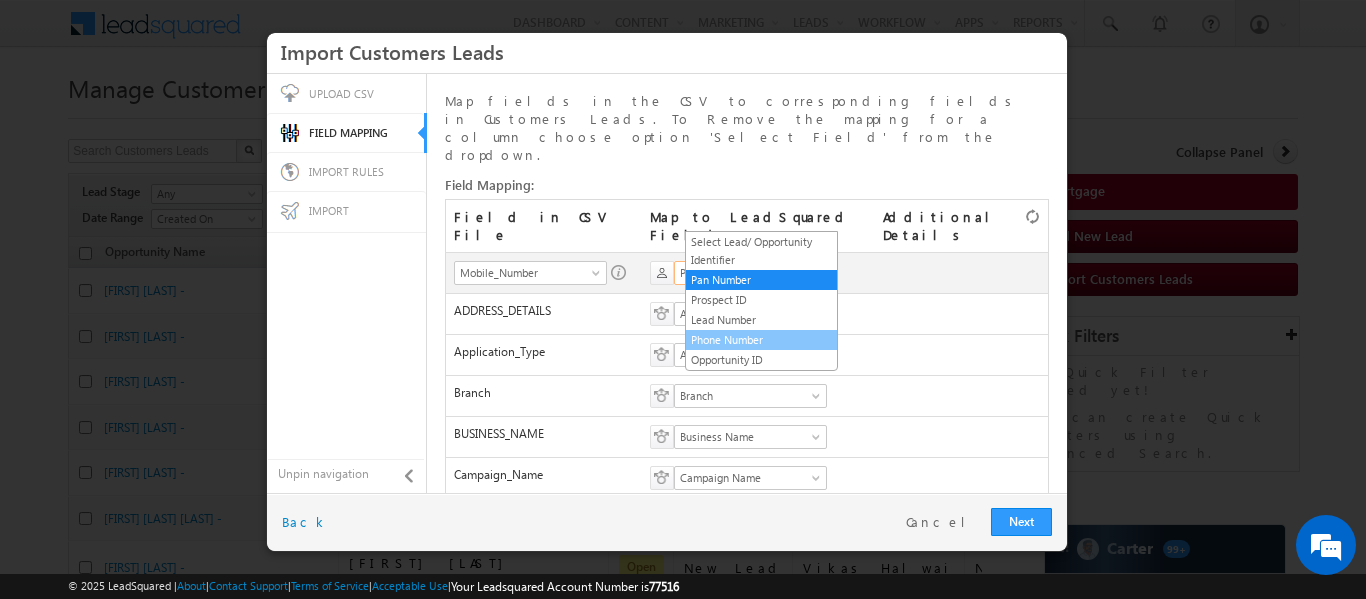 click on "Phone Number" at bounding box center [761, 340] 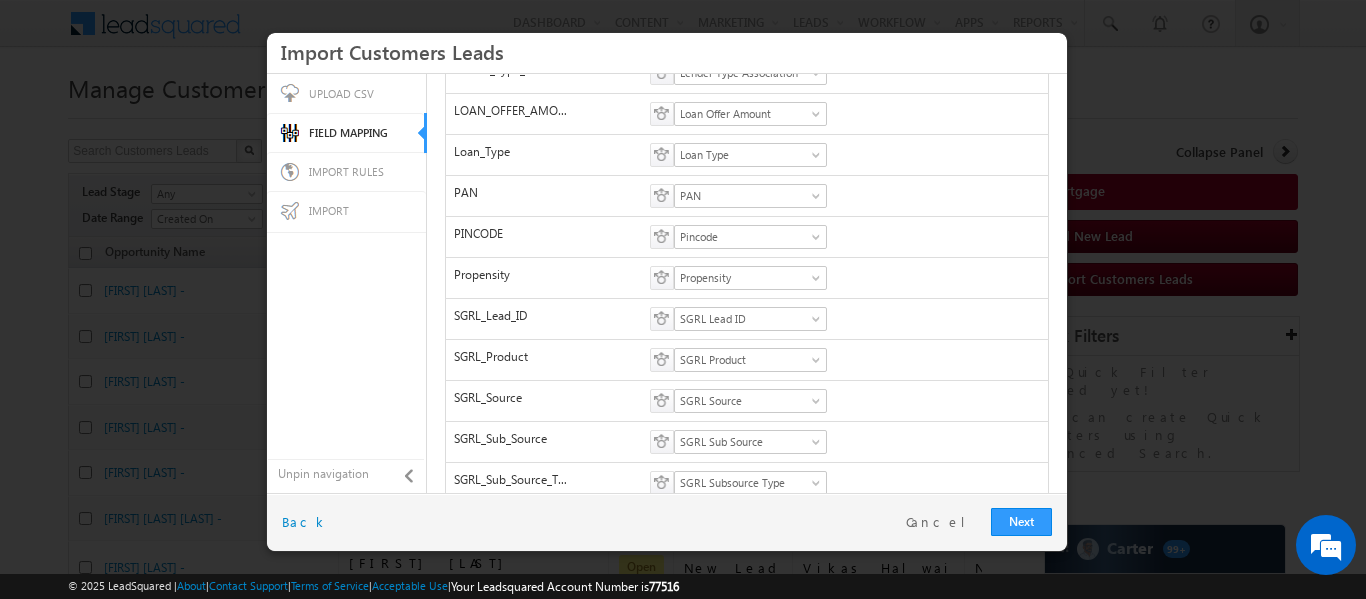 scroll, scrollTop: 826, scrollLeft: 0, axis: vertical 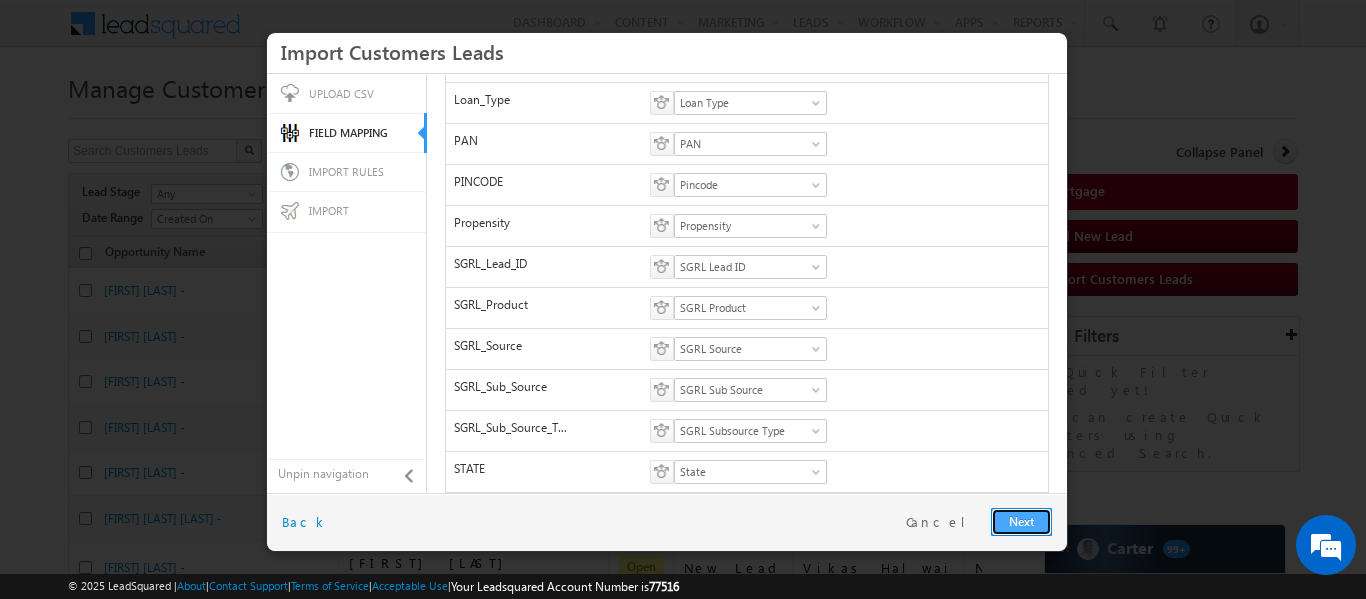click on "Next" at bounding box center (1021, 522) 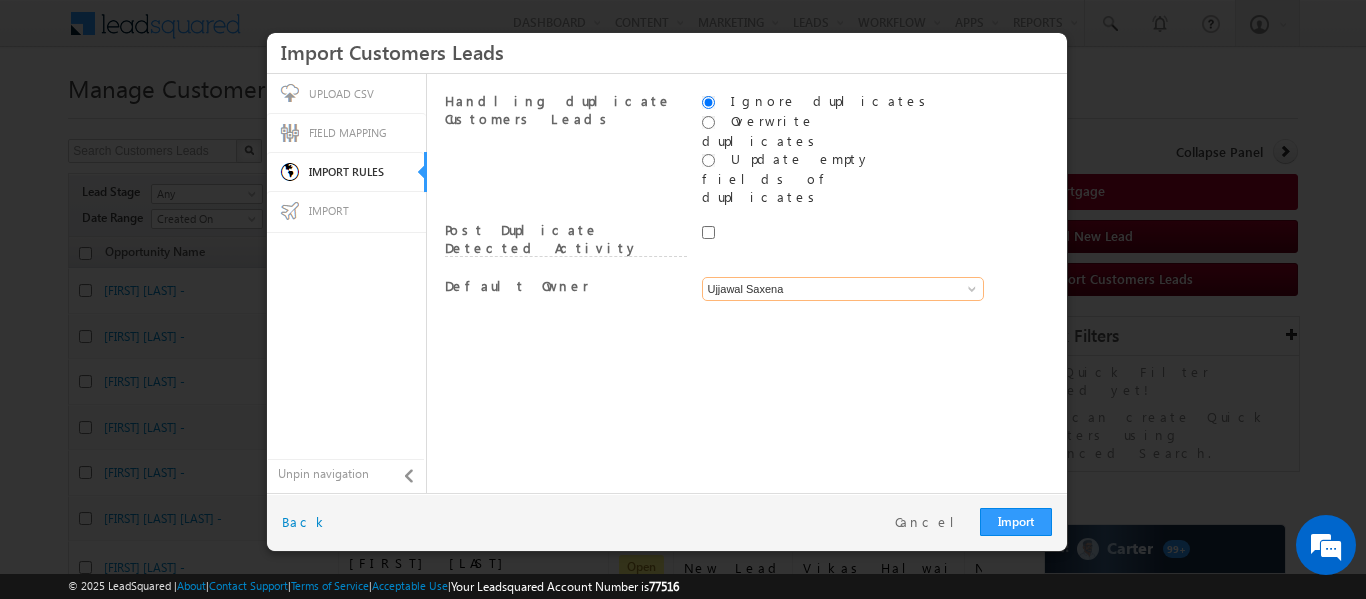 click on "Ujjawal Saxena" at bounding box center (843, 289) 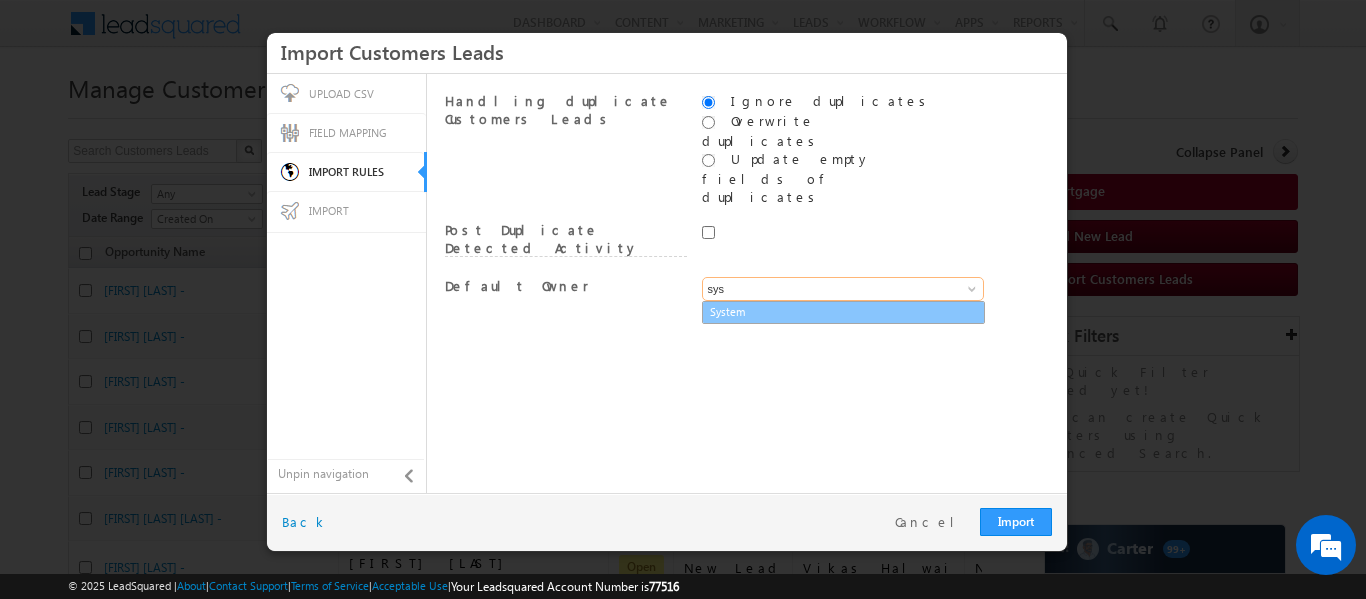 click on "System" at bounding box center [843, 312] 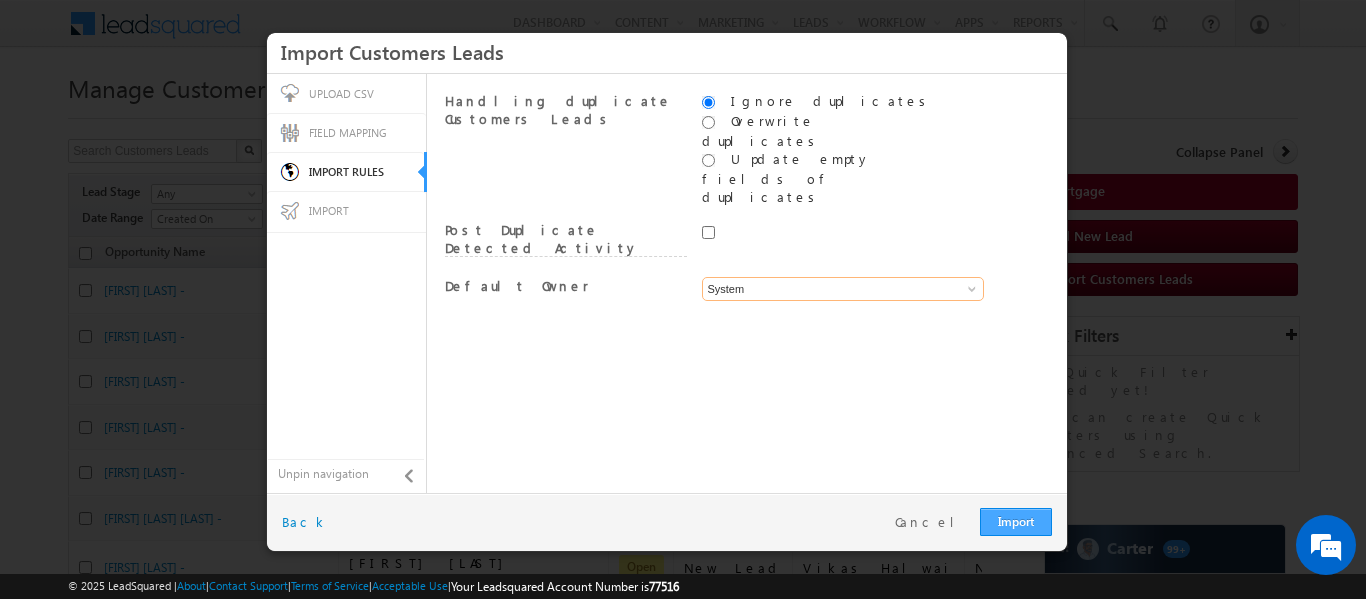 type on "System" 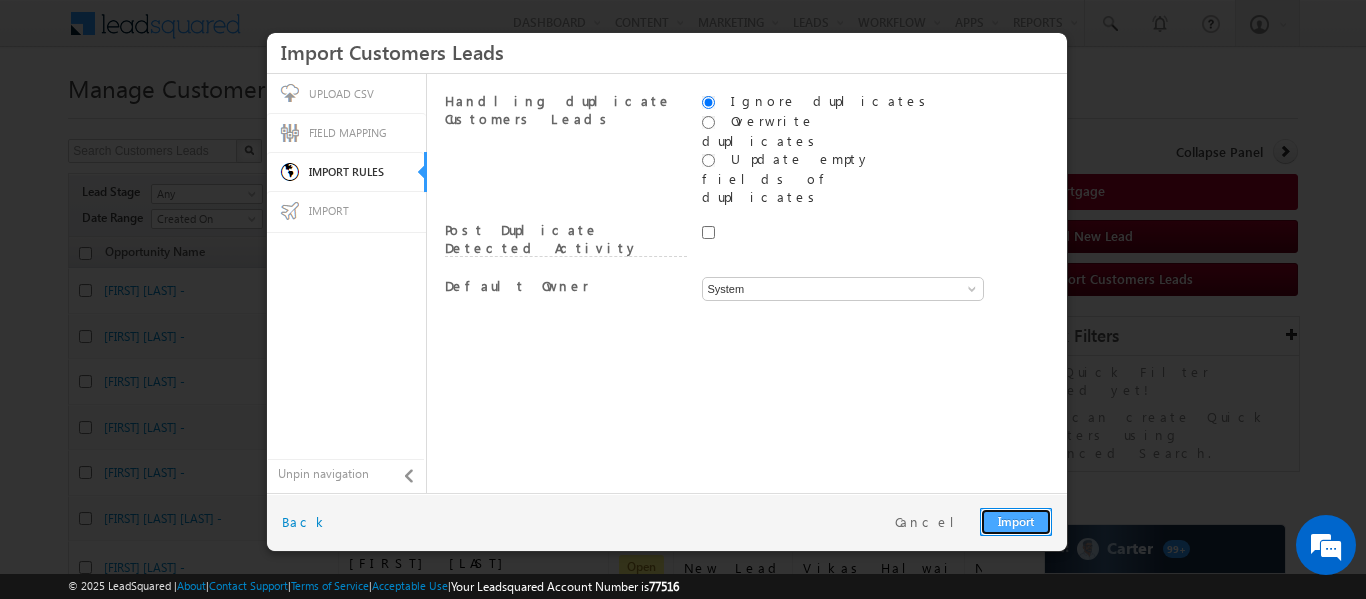 click on "Import" at bounding box center [1016, 522] 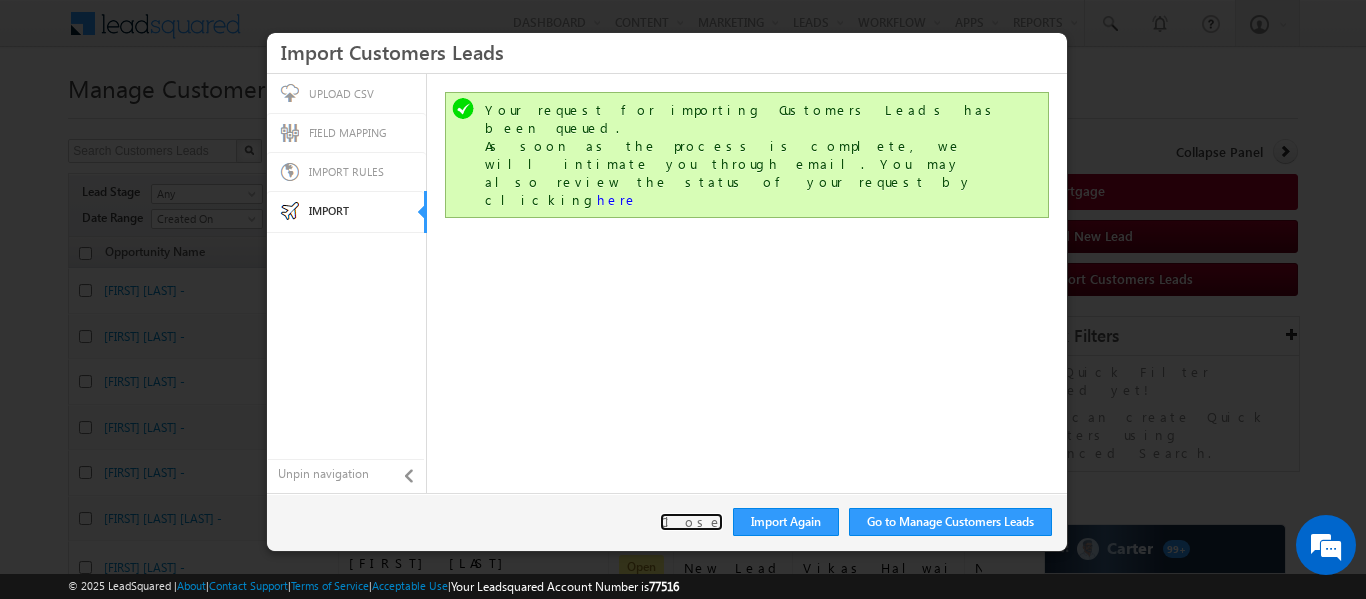click on "Close" at bounding box center [691, 522] 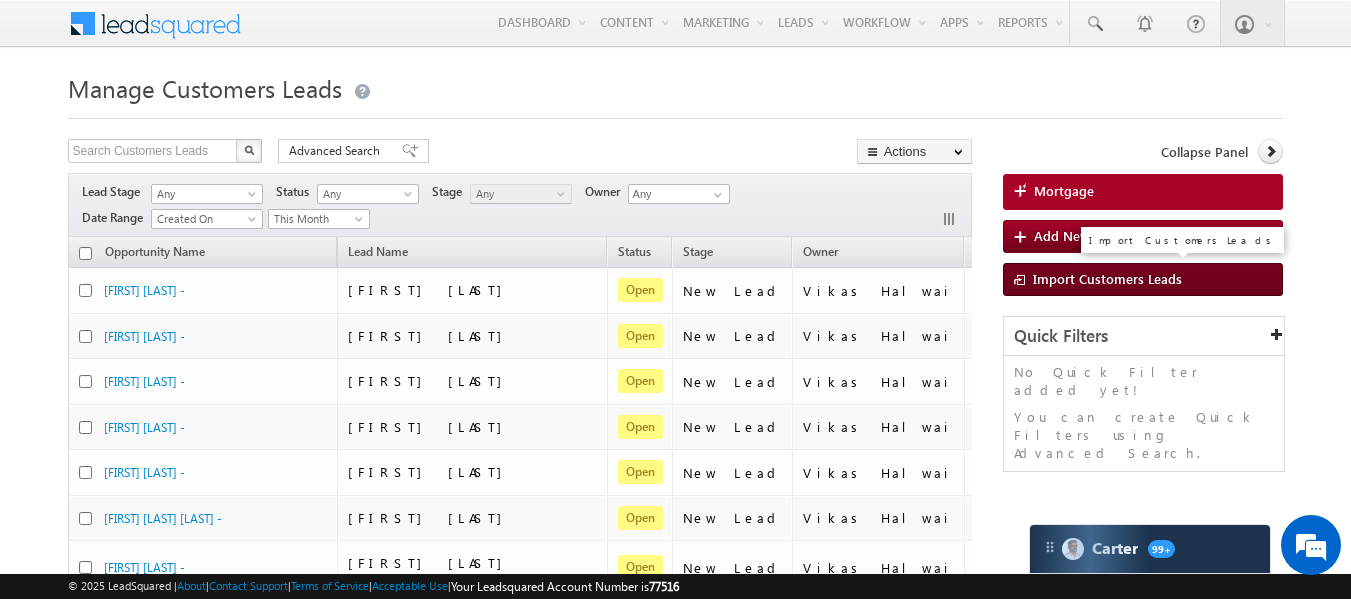 click on "Import Customers Leads" at bounding box center (1107, 278) 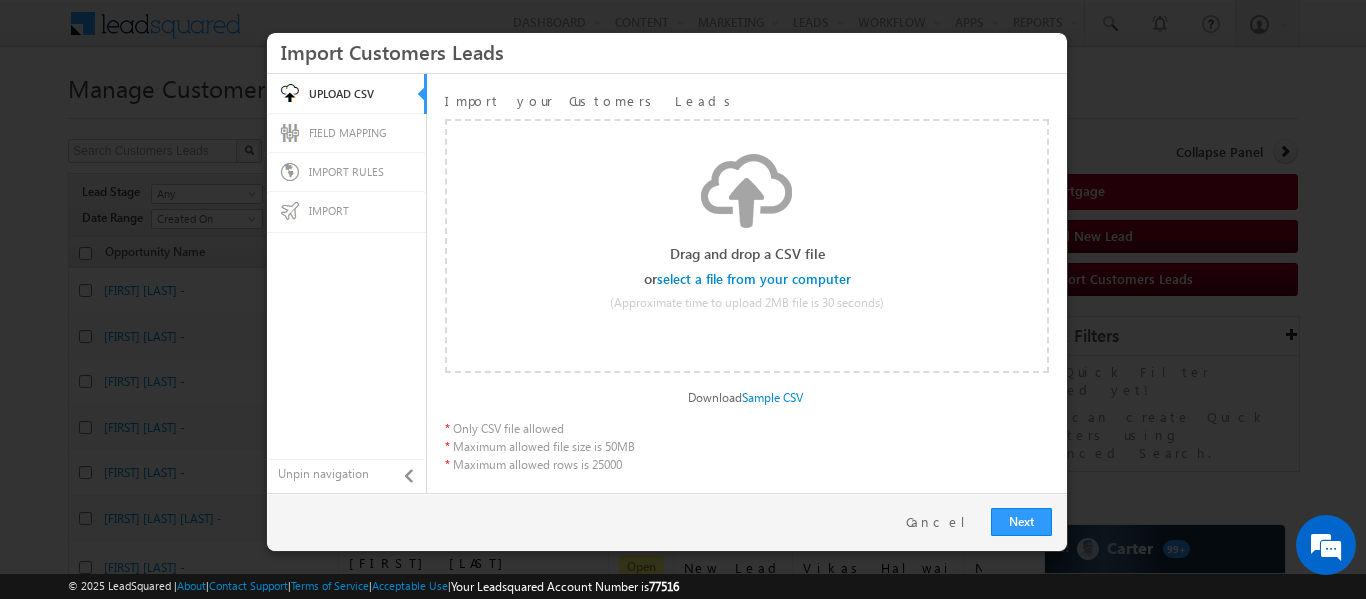 click at bounding box center (755, 279) 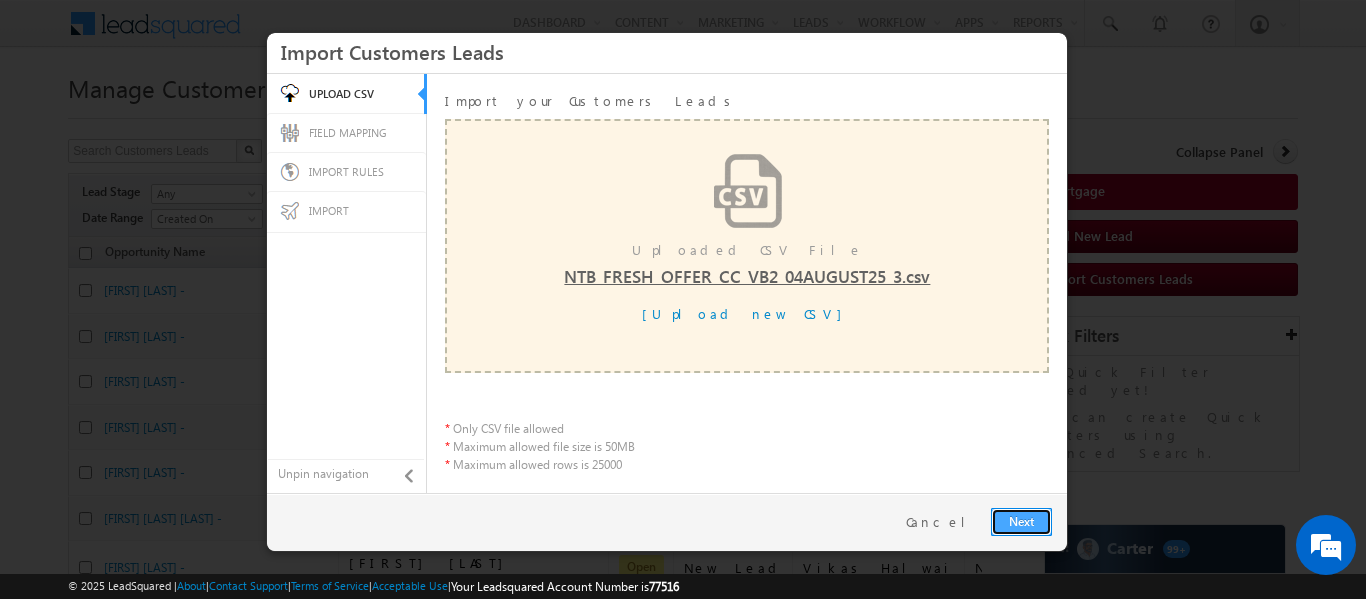 click on "Next" at bounding box center [1021, 522] 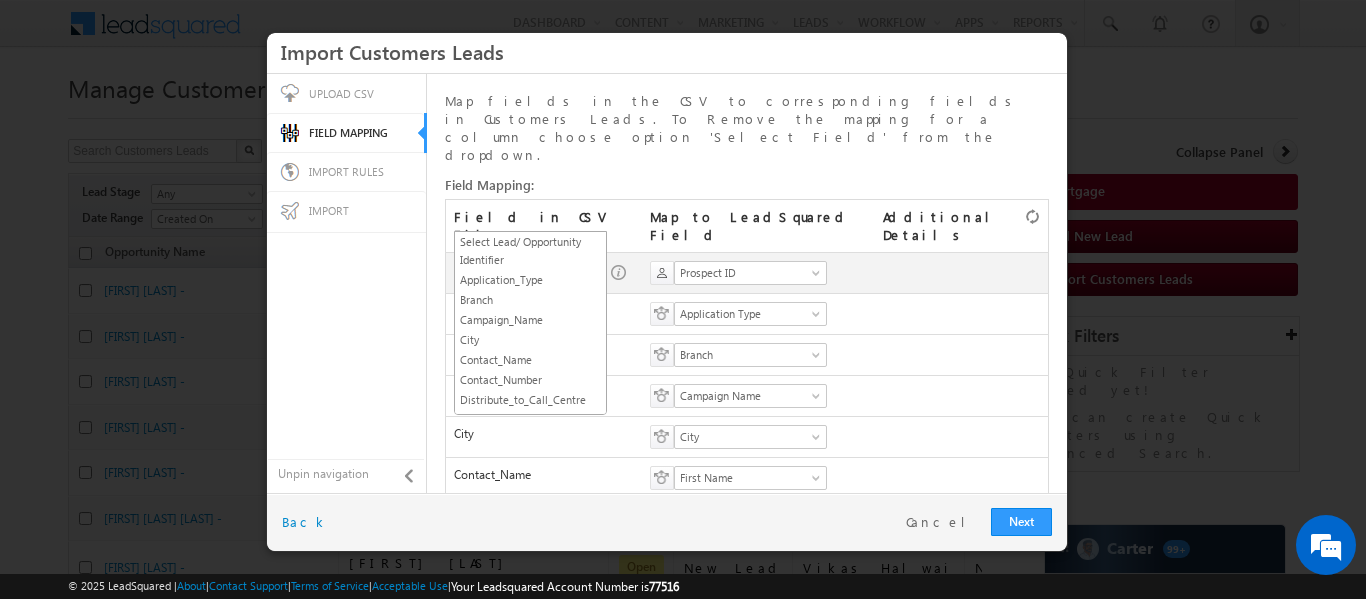 click on "SGRL_ID" at bounding box center [524, 273] 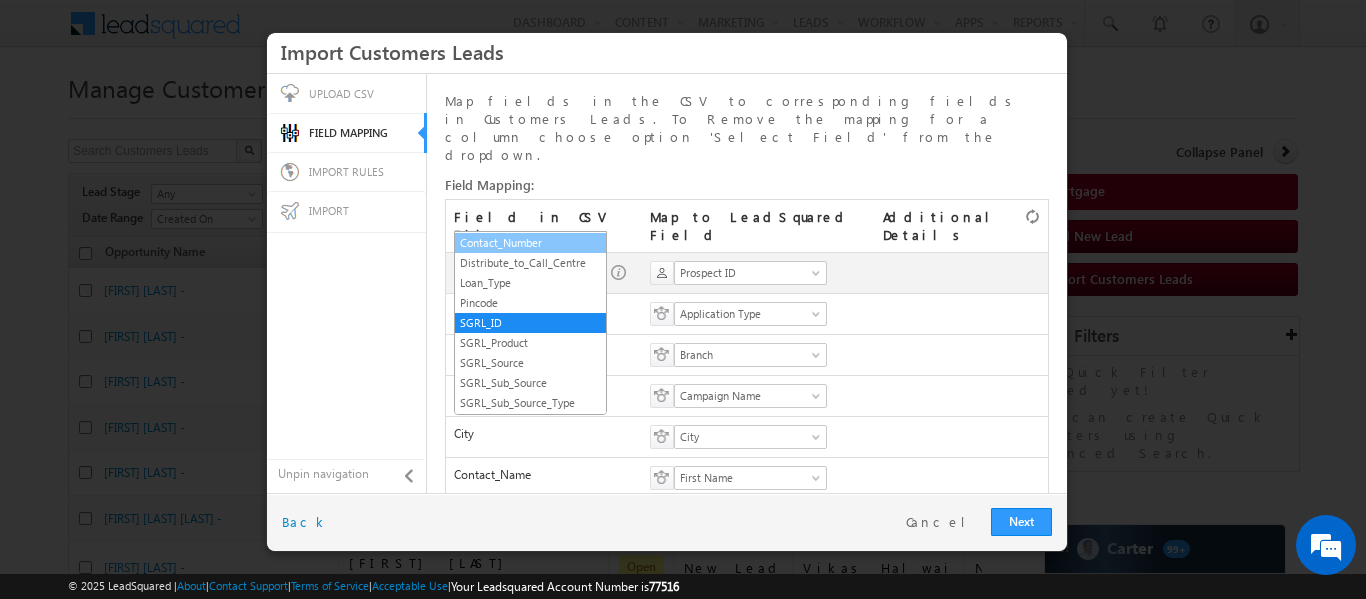 click on "Contact_Number" at bounding box center [530, 243] 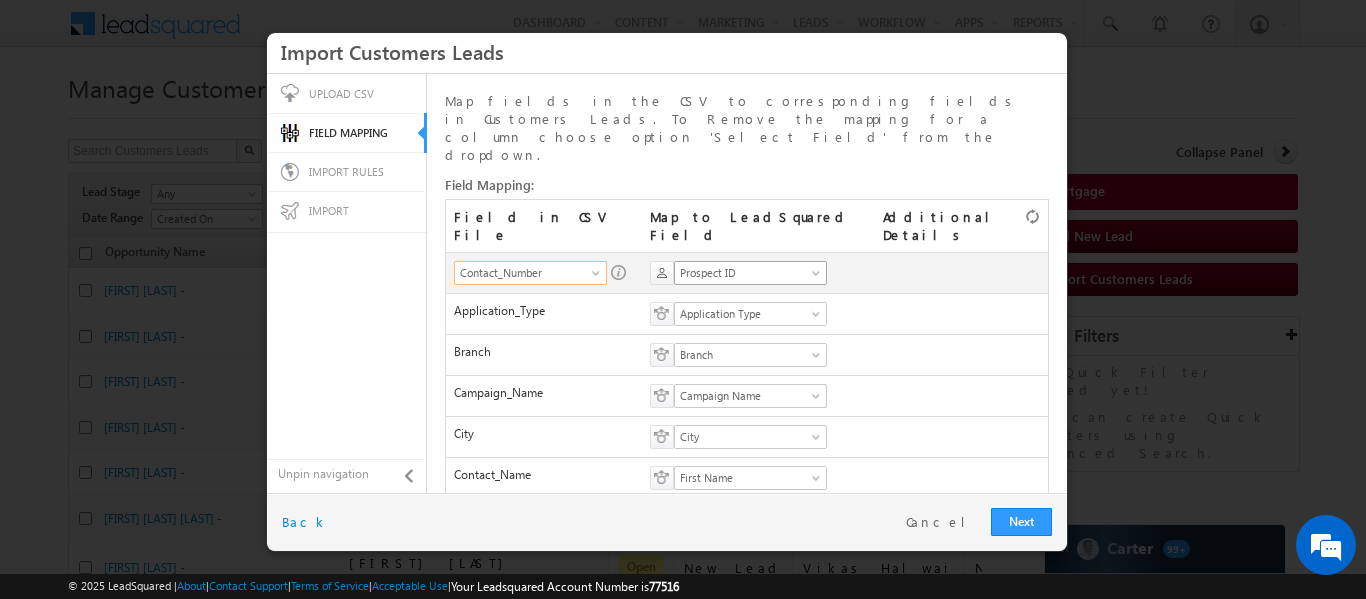 click on "Prospect ID" at bounding box center [744, 273] 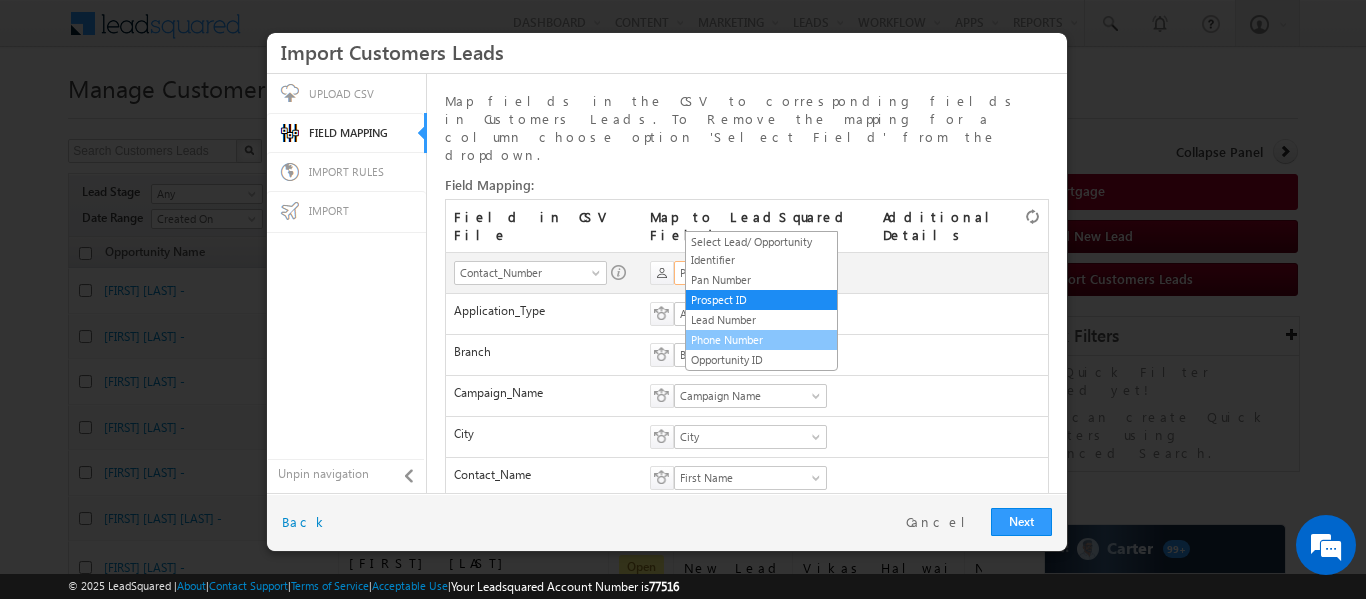 click on "Phone Number" at bounding box center [761, 340] 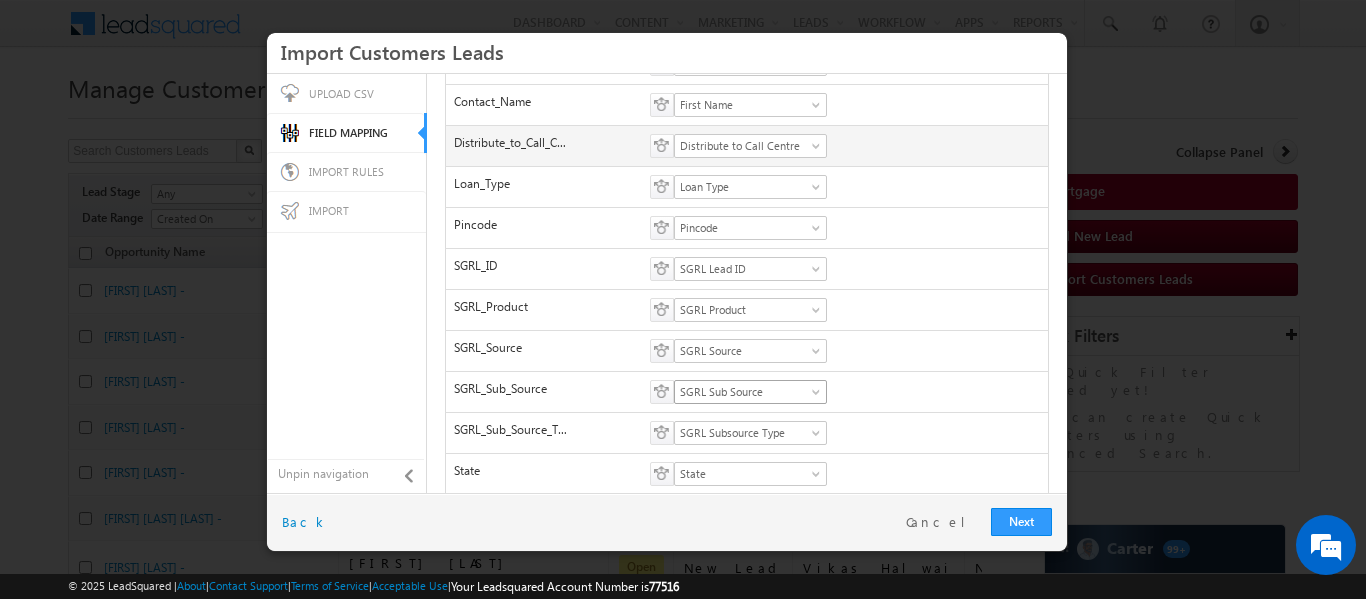 scroll, scrollTop: 375, scrollLeft: 0, axis: vertical 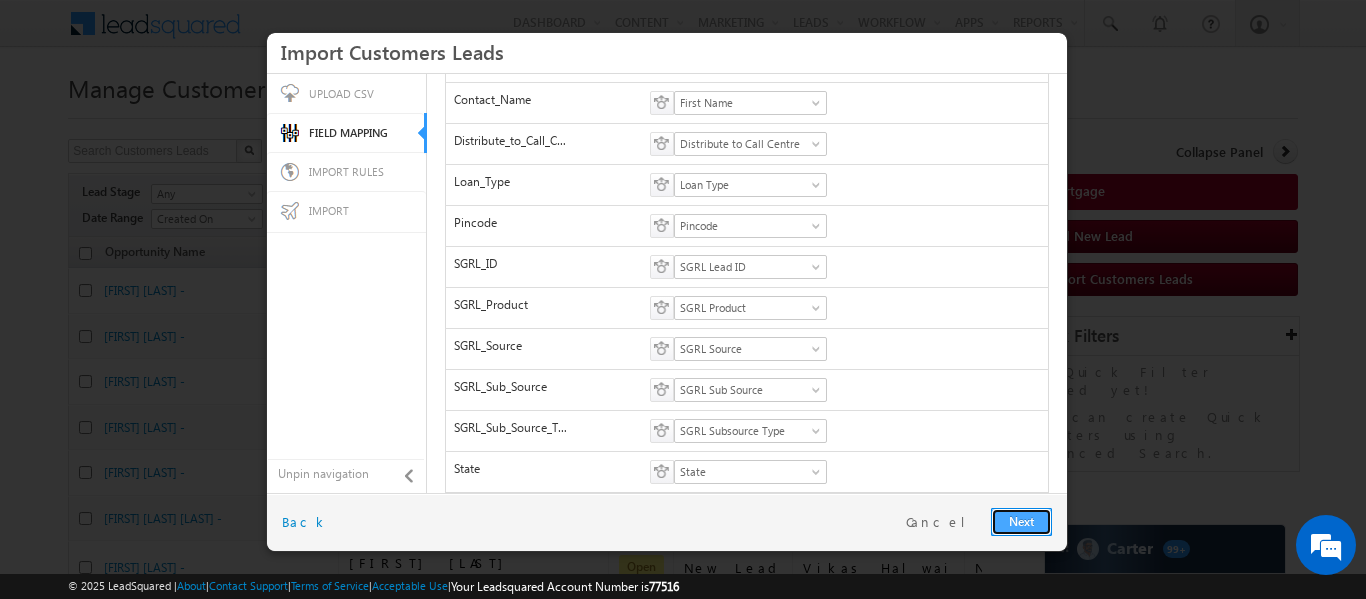 click on "Next" at bounding box center [1021, 522] 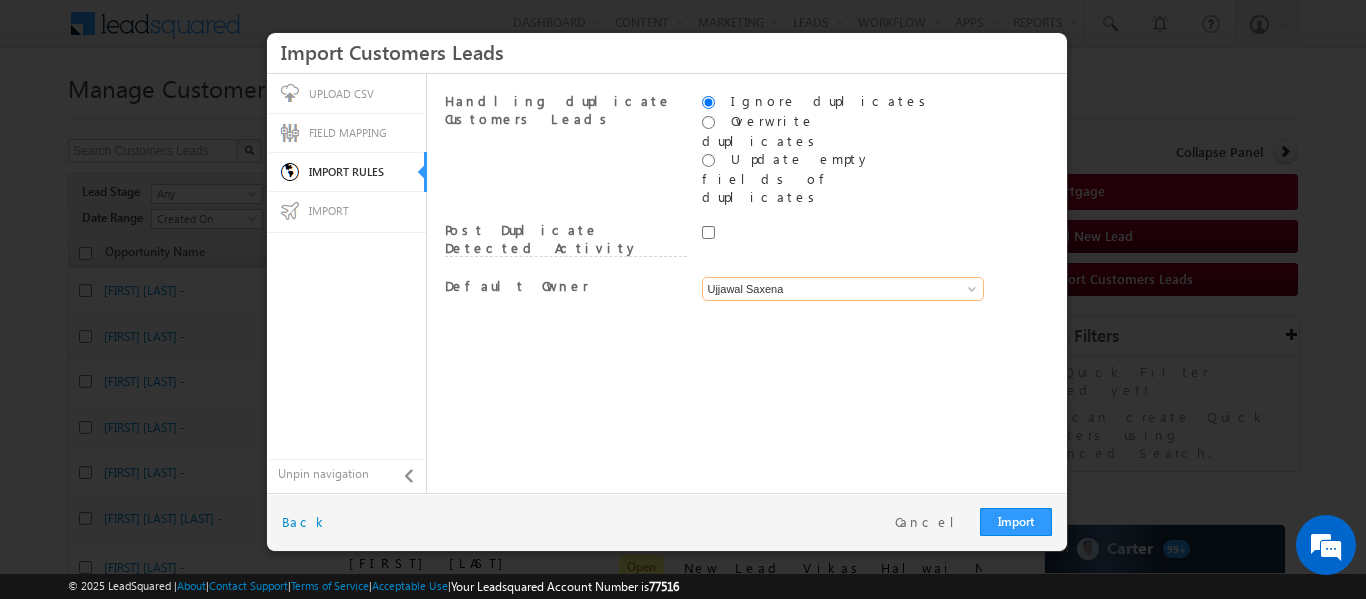 click on "Ujjawal Saxena" at bounding box center (843, 289) 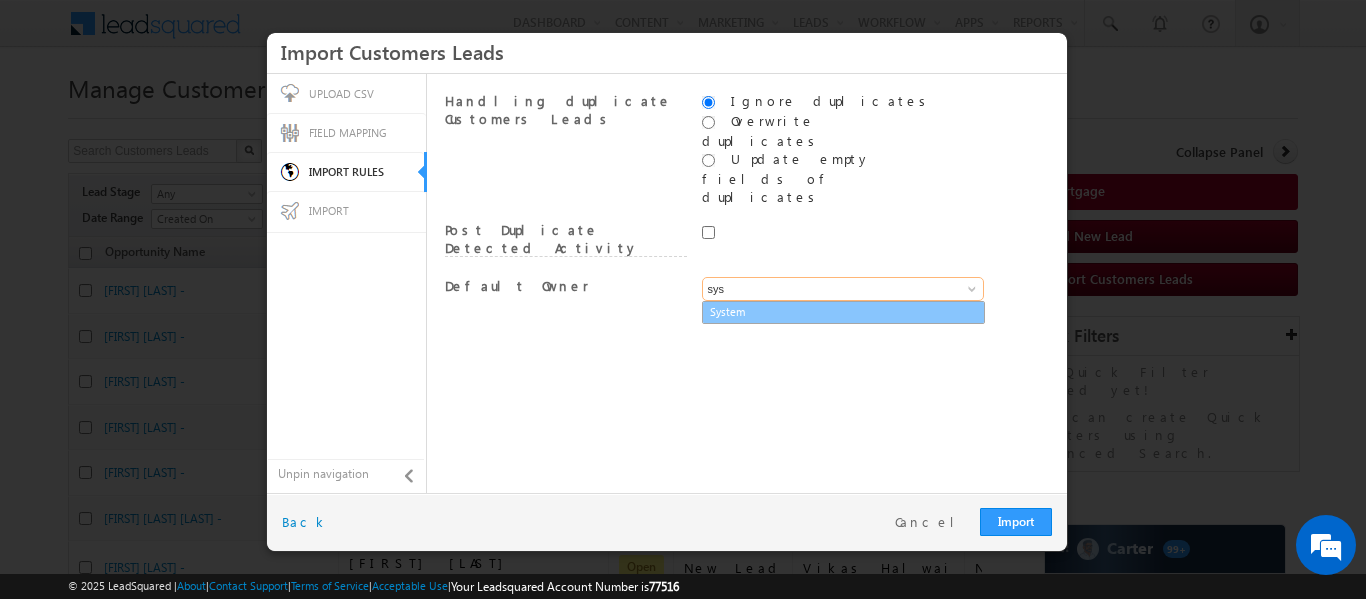 click on "System" at bounding box center (843, 312) 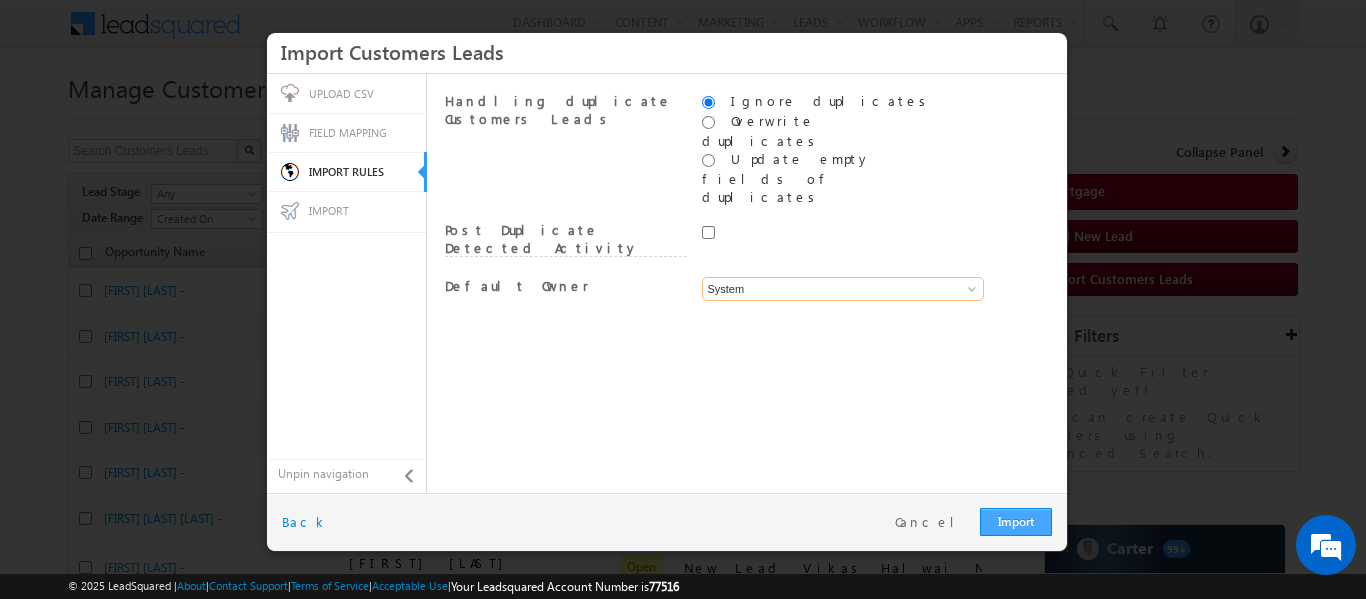 type on "System" 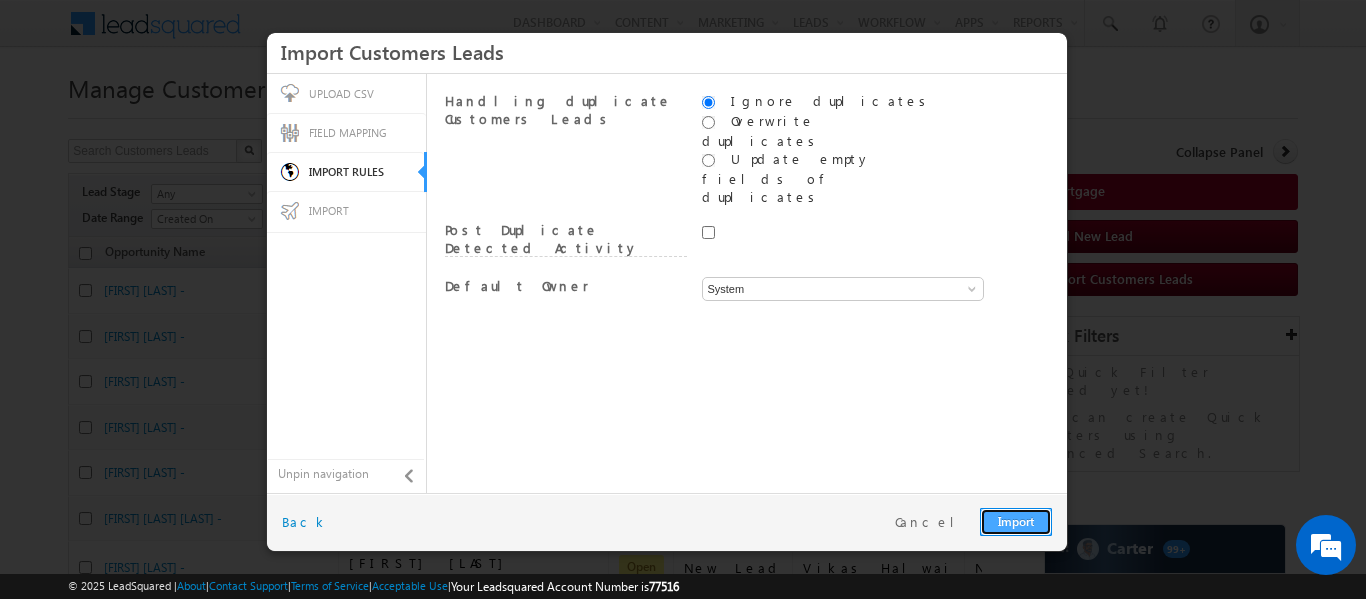 click on "Import" at bounding box center [1016, 522] 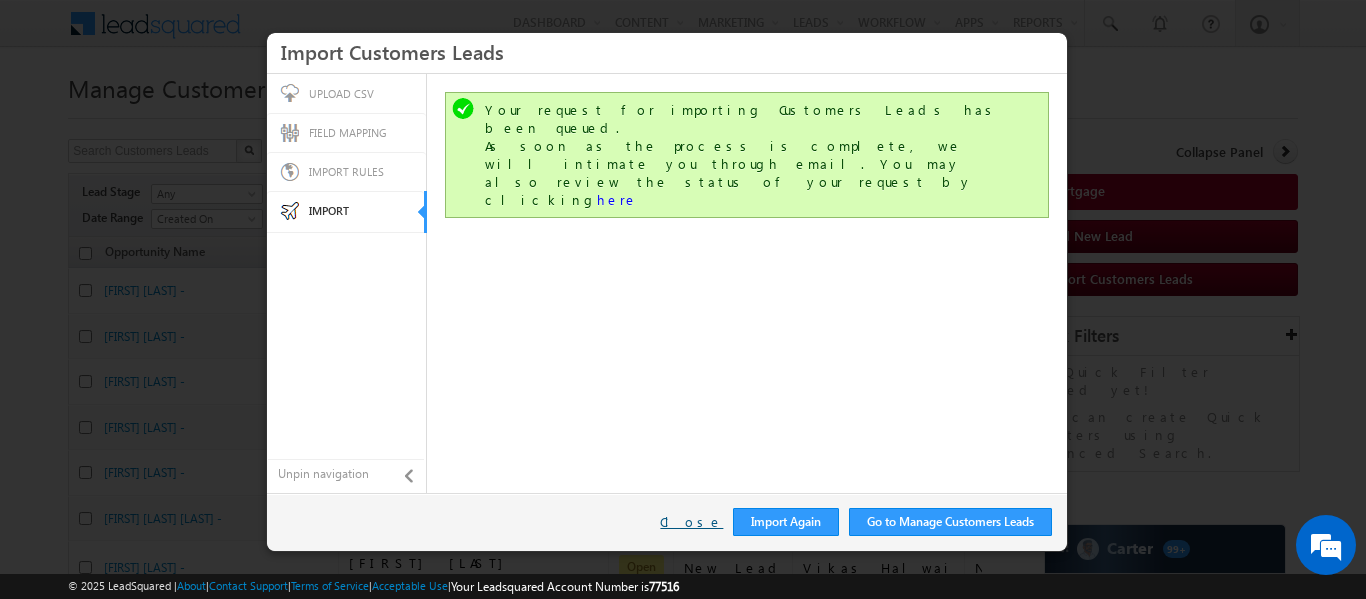 click on "Close" at bounding box center [691, 522] 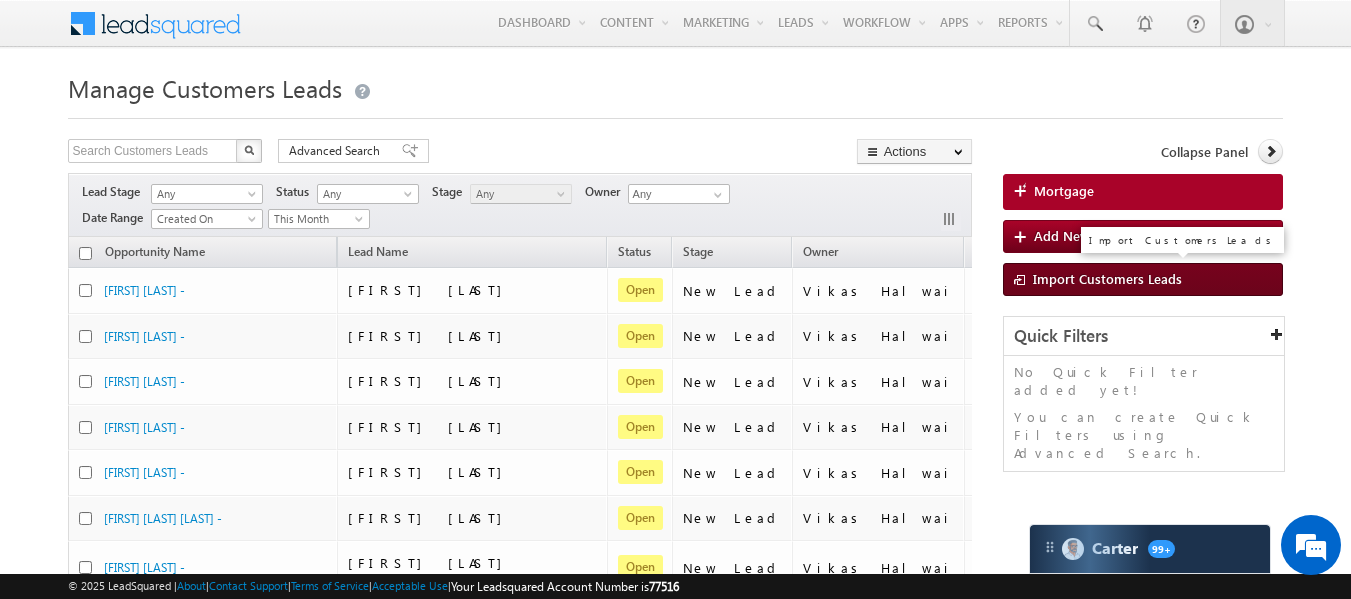 click on "Import Customers Leads" at bounding box center [1143, 279] 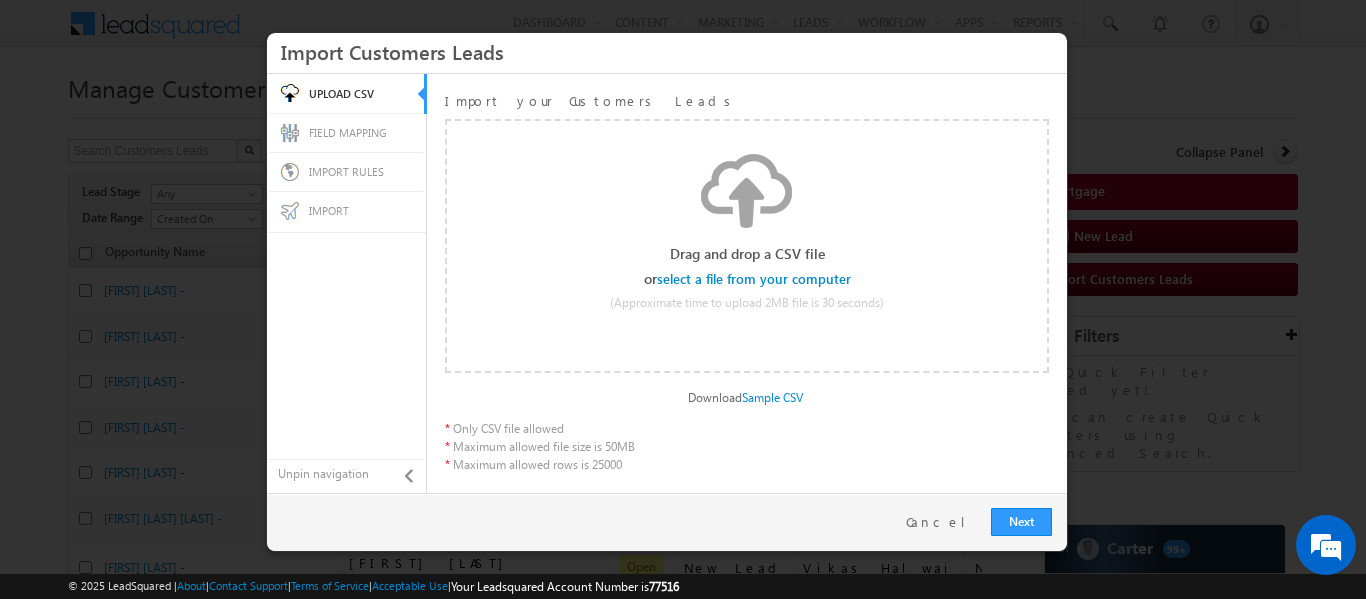 click at bounding box center [755, 279] 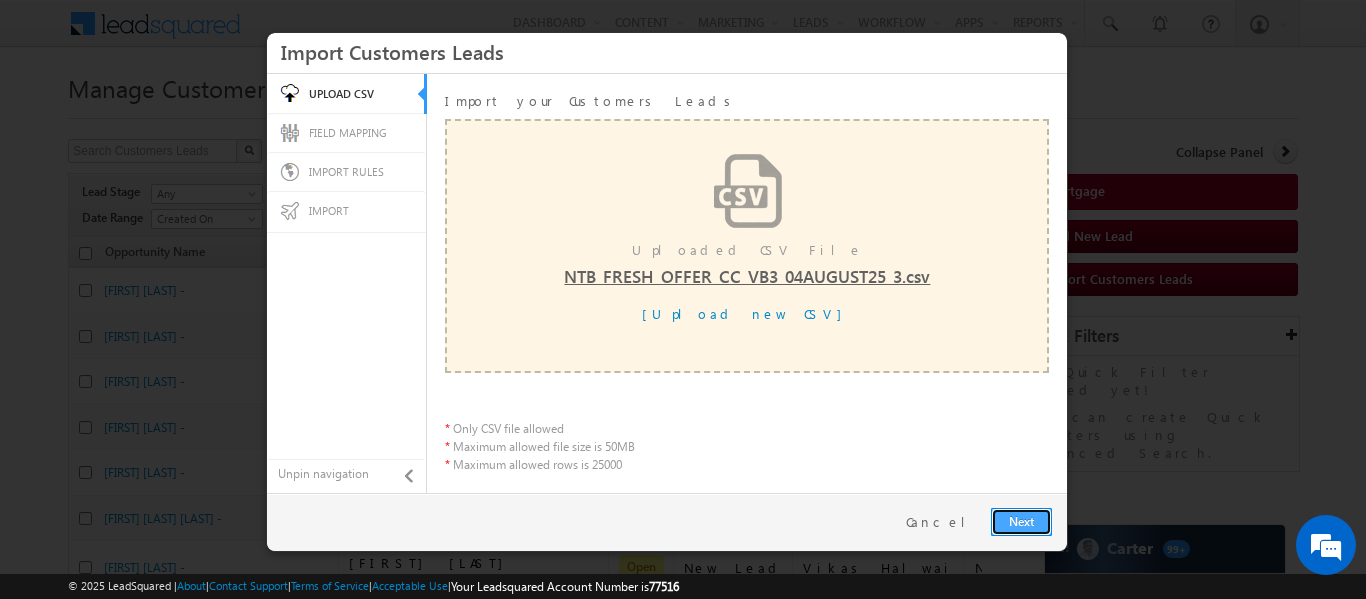 click on "Next" at bounding box center (1021, 522) 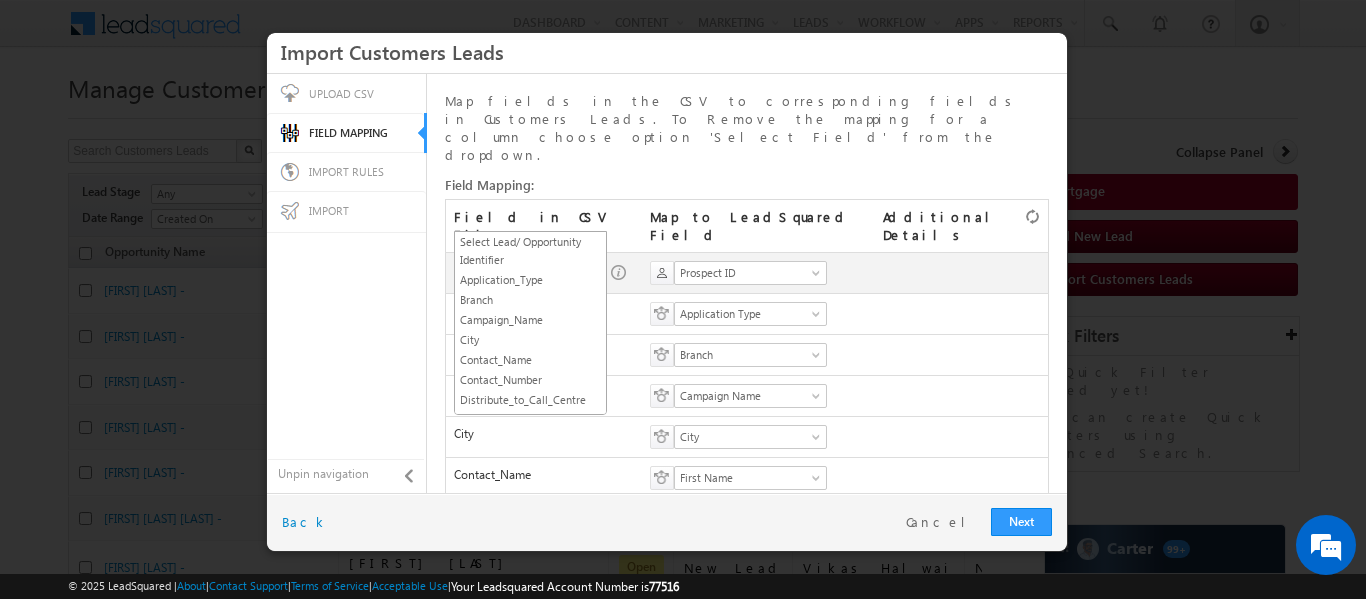 click on "SGRL_ID" at bounding box center (524, 273) 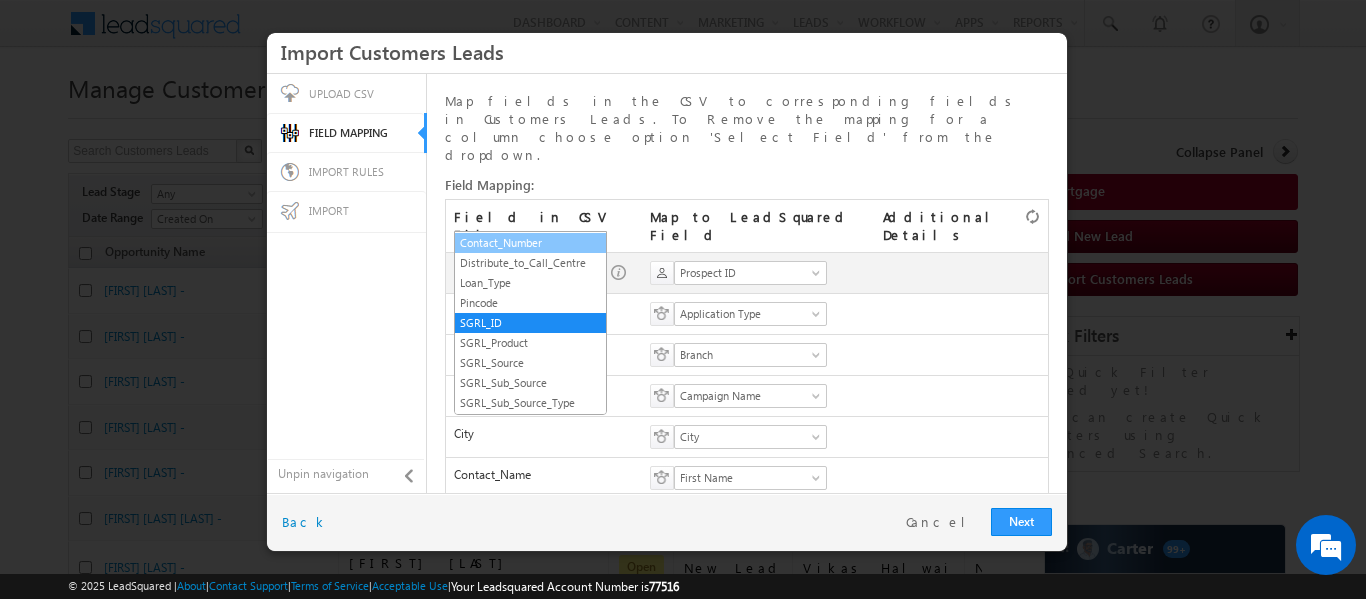 click on "Contact_Number" at bounding box center (530, 243) 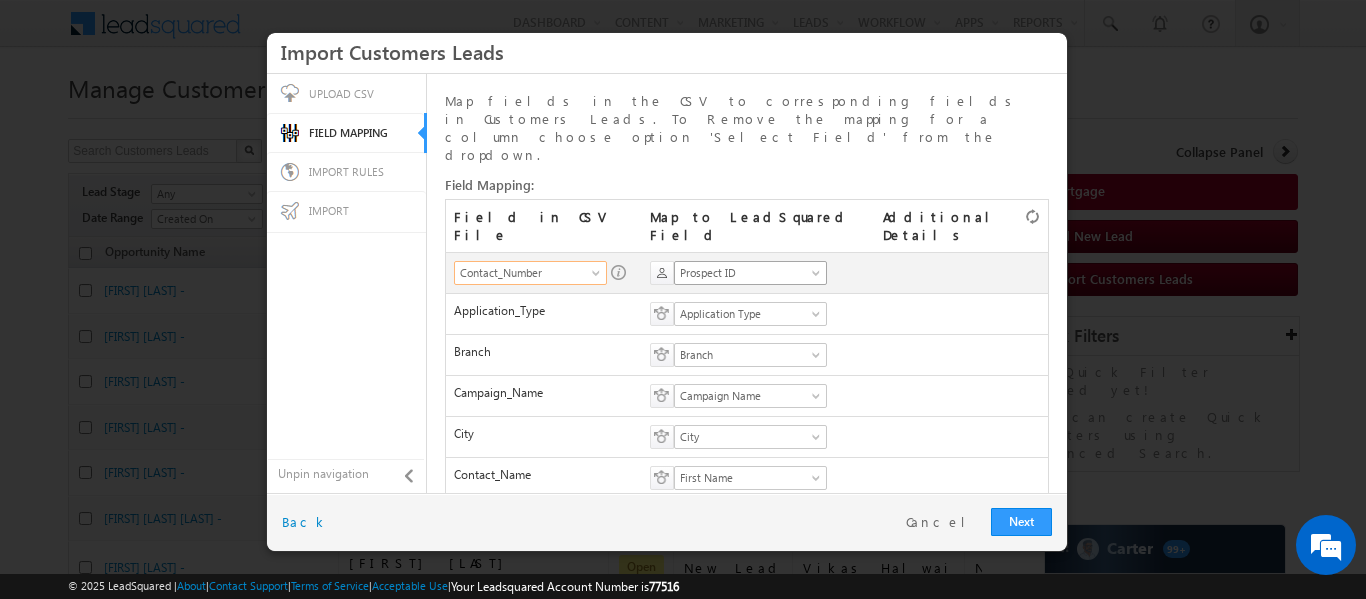 click on "Prospect ID" at bounding box center [744, 273] 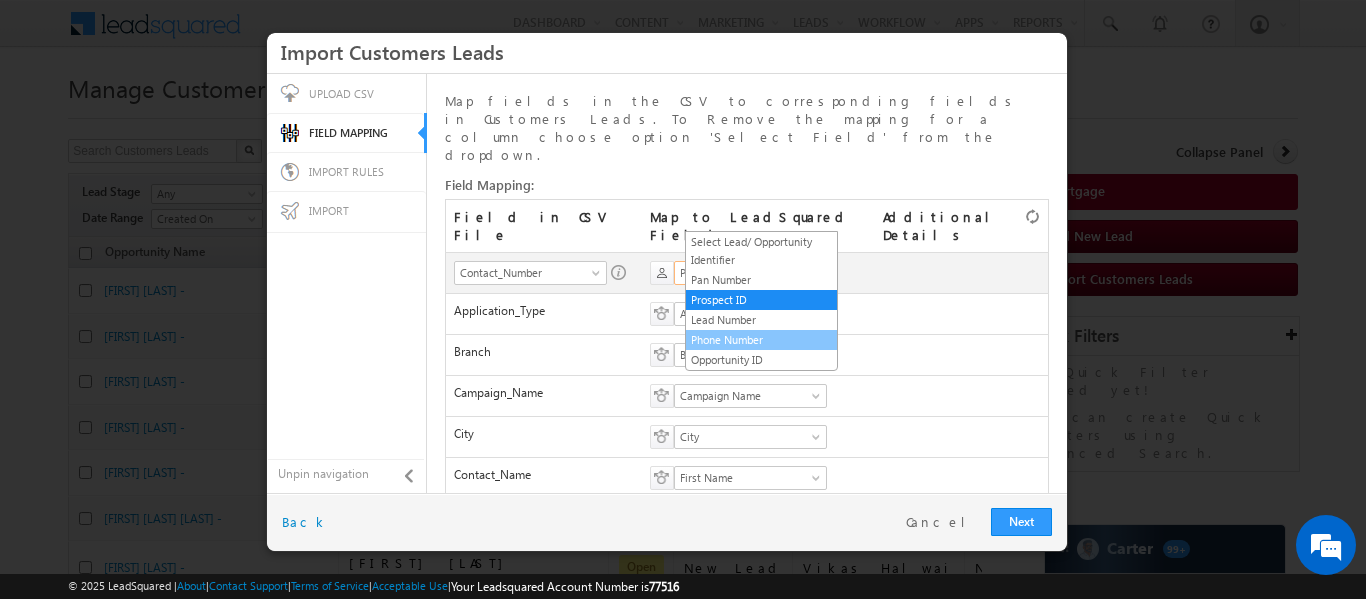 click on "Phone Number" at bounding box center (761, 340) 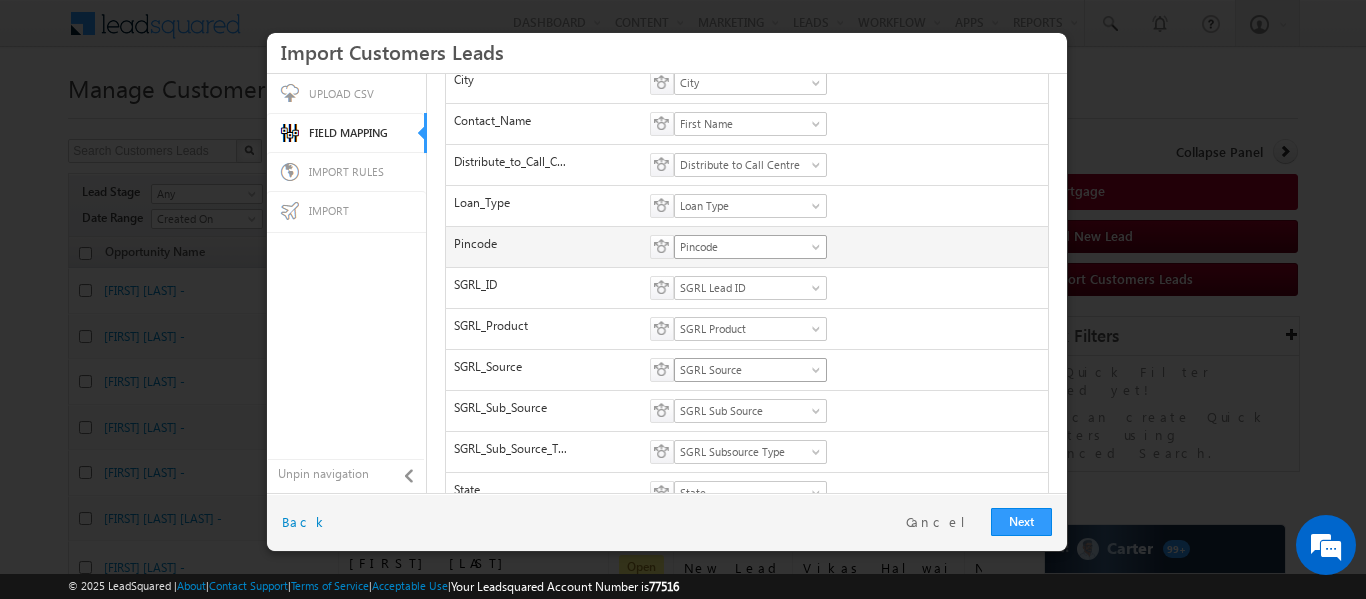 scroll, scrollTop: 375, scrollLeft: 0, axis: vertical 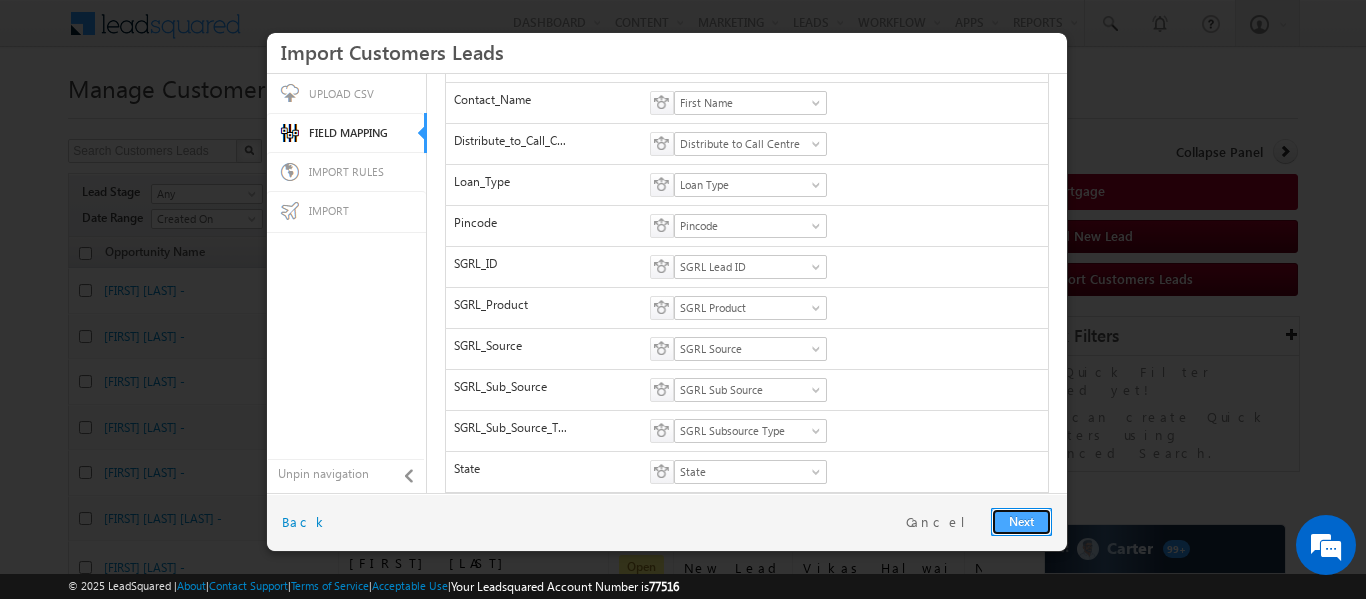 click on "Next" at bounding box center (1021, 522) 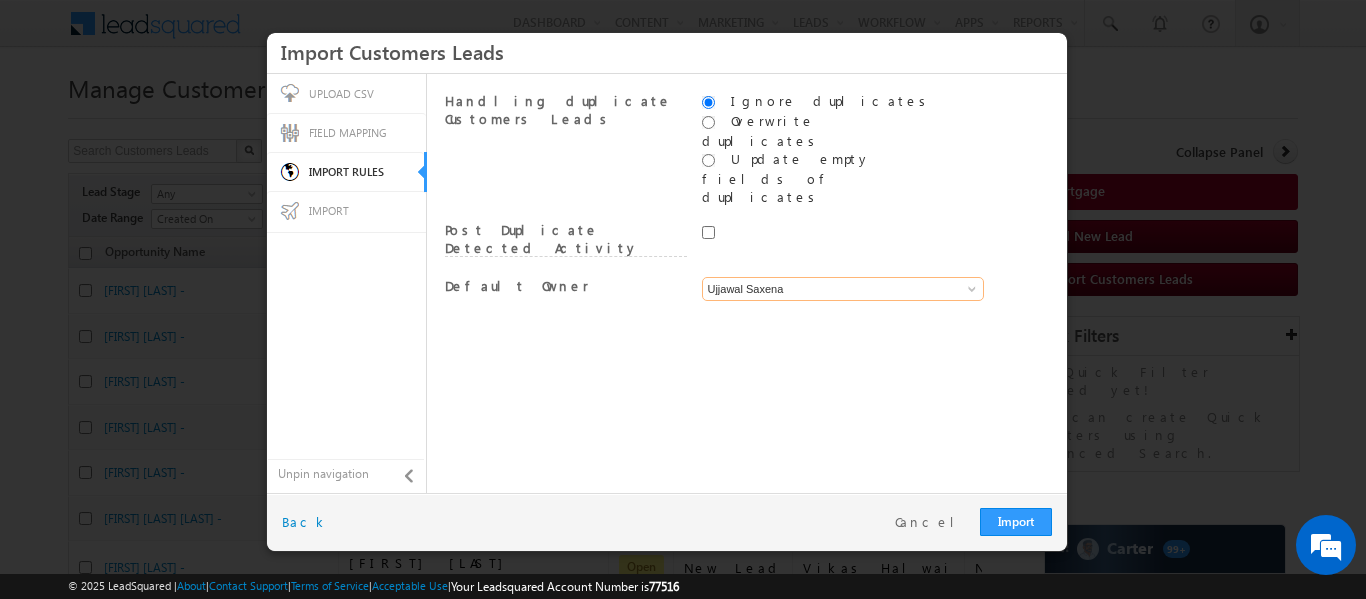 click on "Ujjawal Saxena" at bounding box center [843, 289] 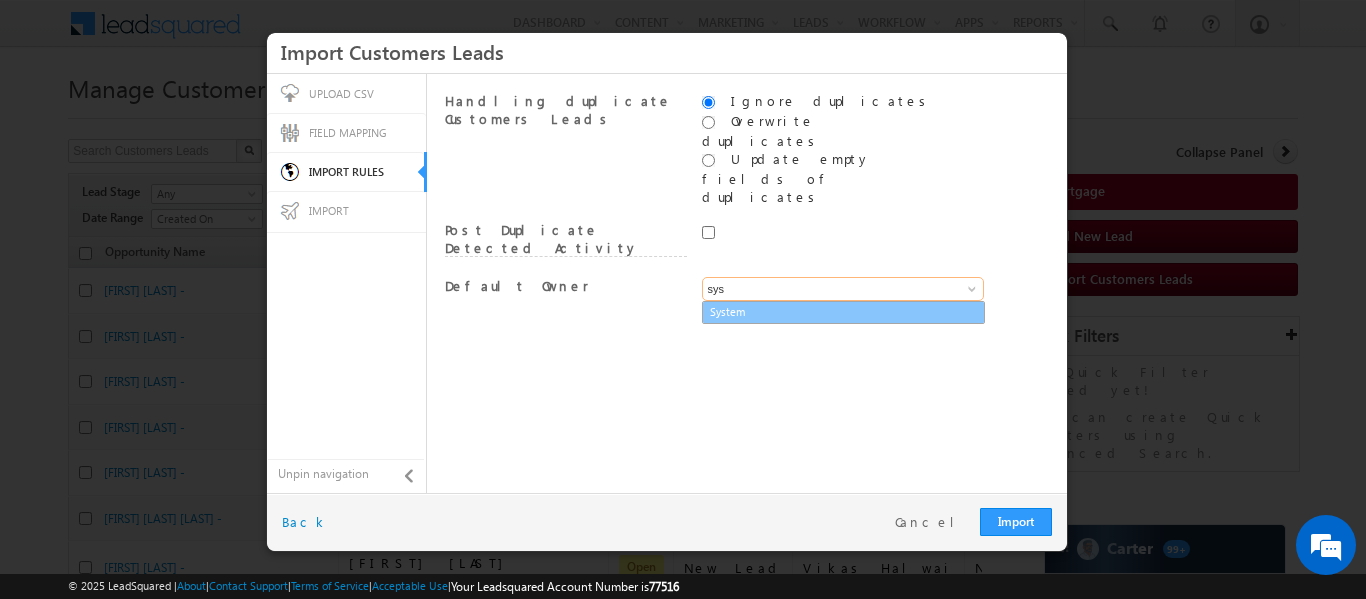 click on "System" at bounding box center [843, 312] 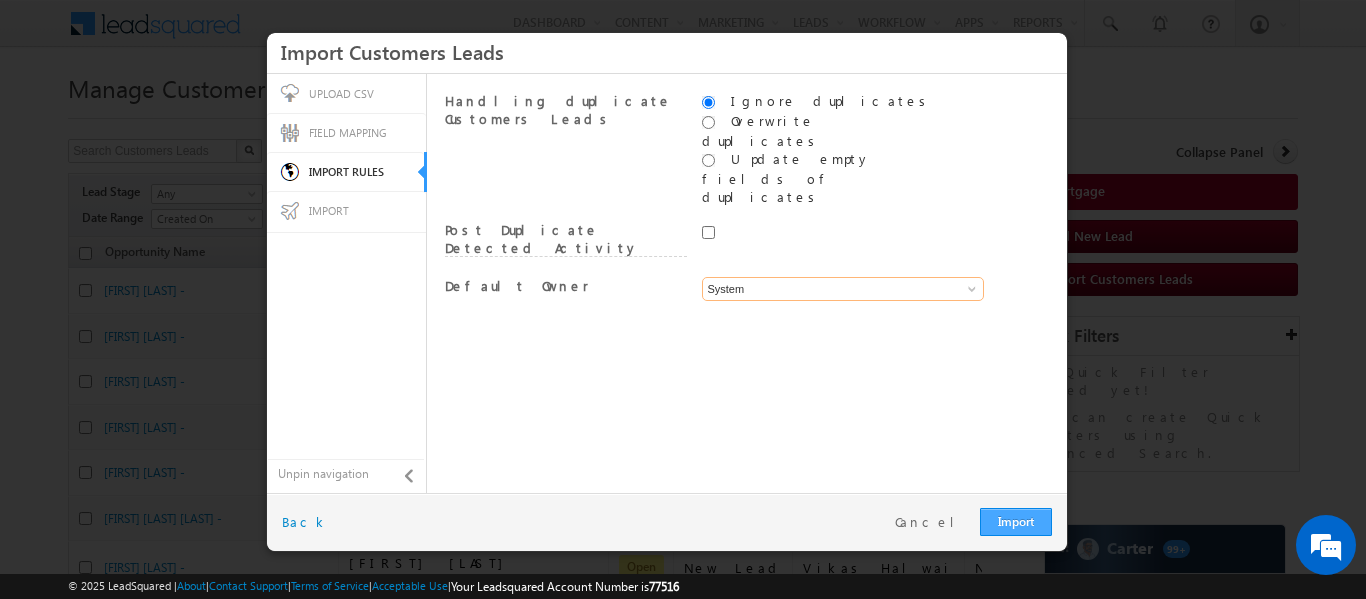 type on "System" 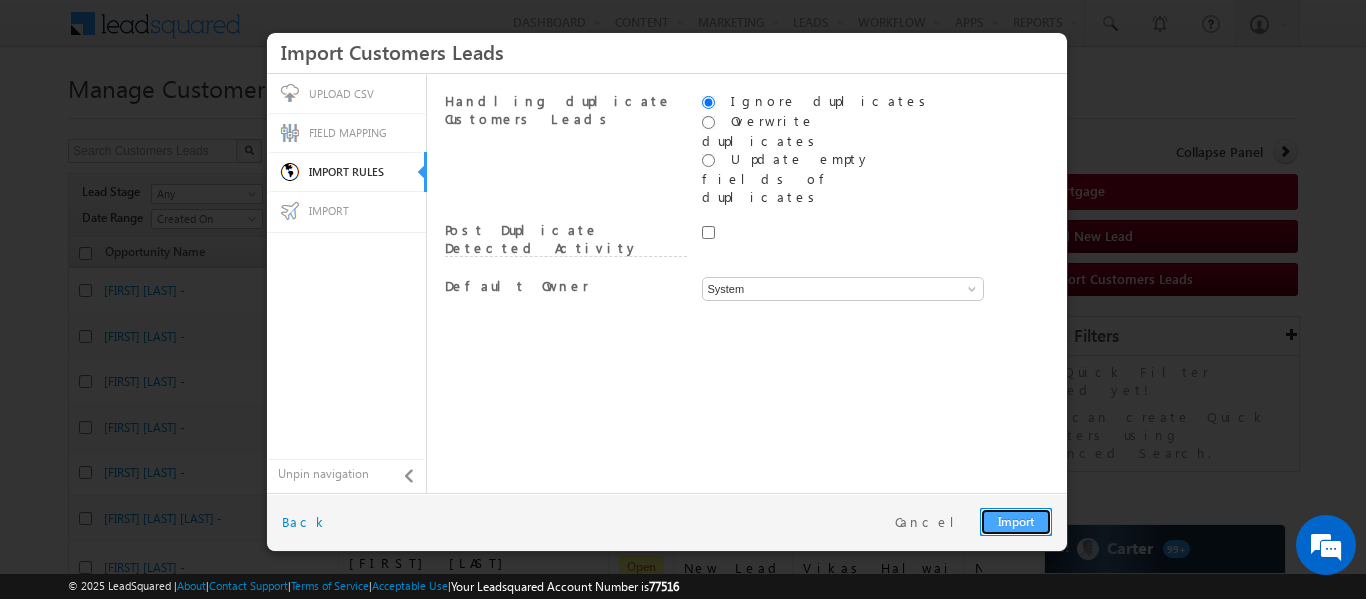 click on "Import" at bounding box center [1016, 522] 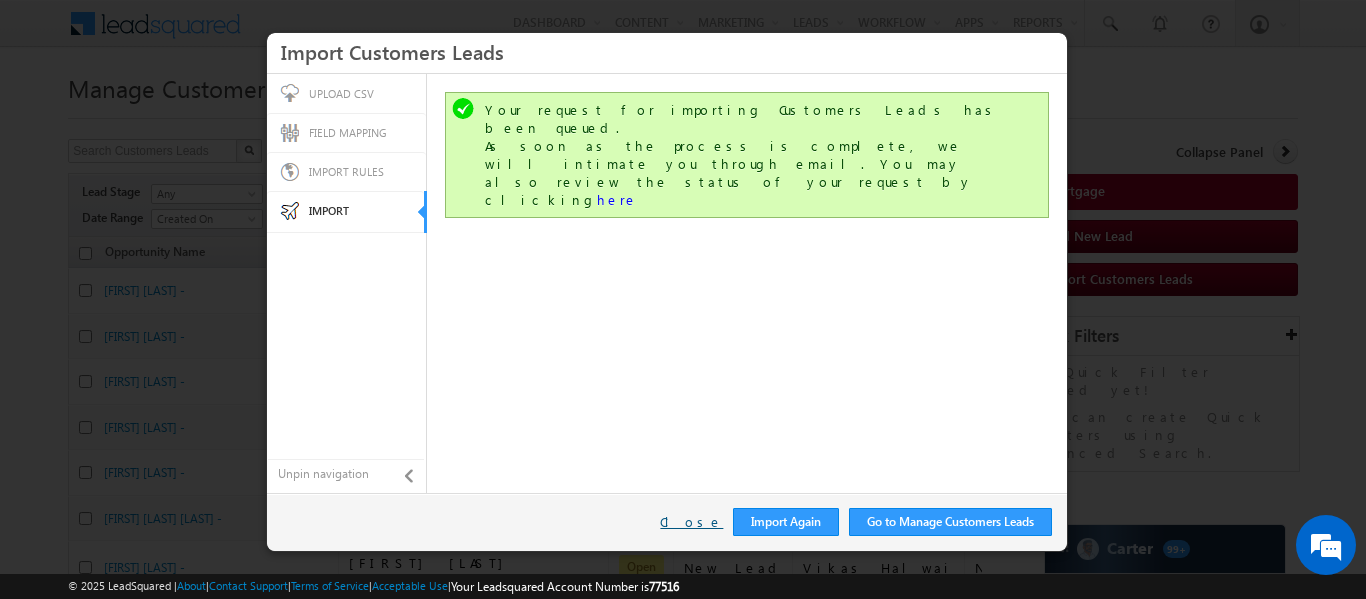 click on "Close" at bounding box center (691, 522) 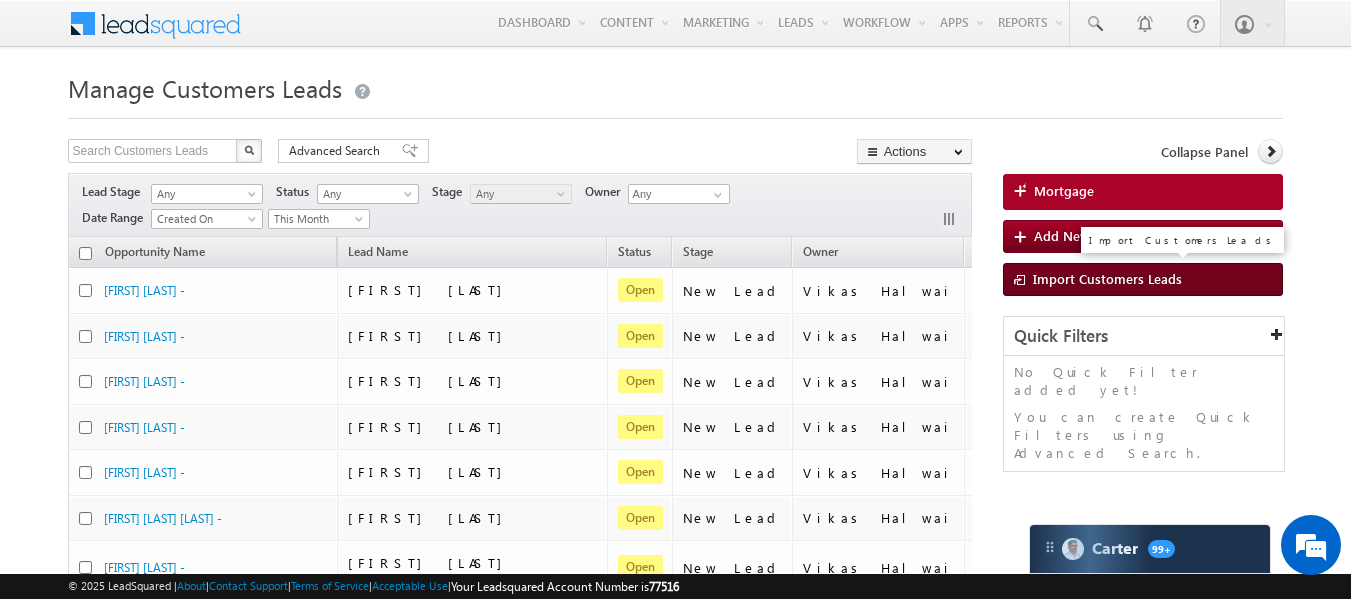 click on "Import Customers Leads" at bounding box center (1107, 278) 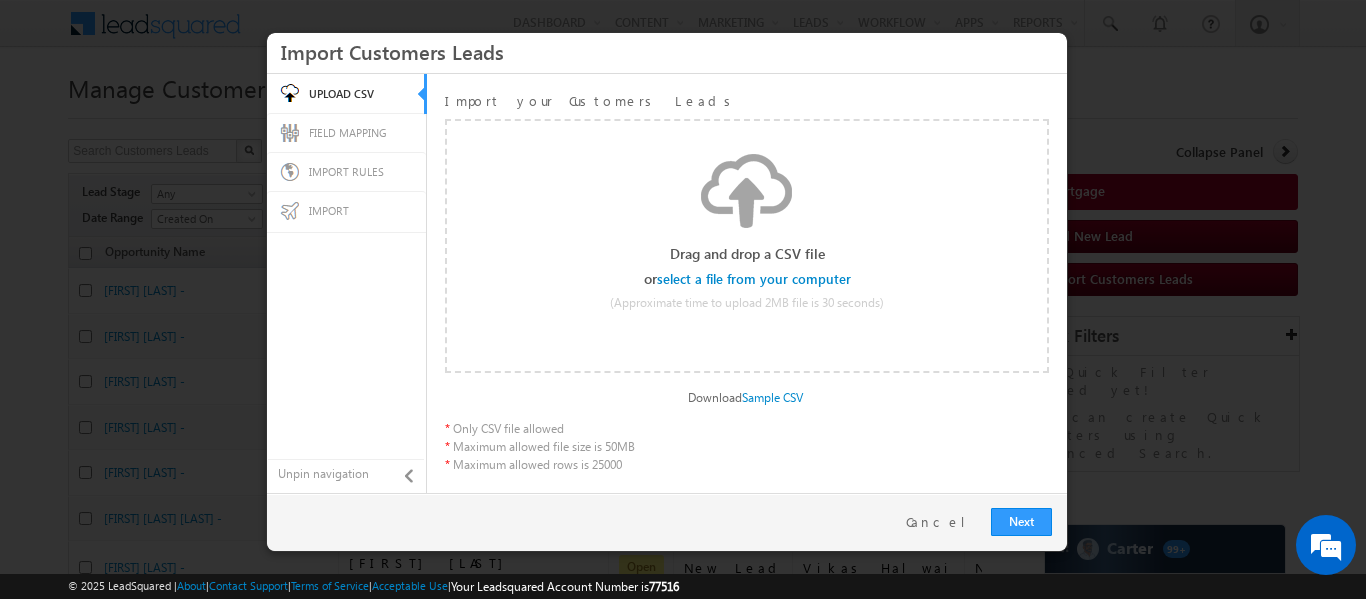 click at bounding box center (755, 279) 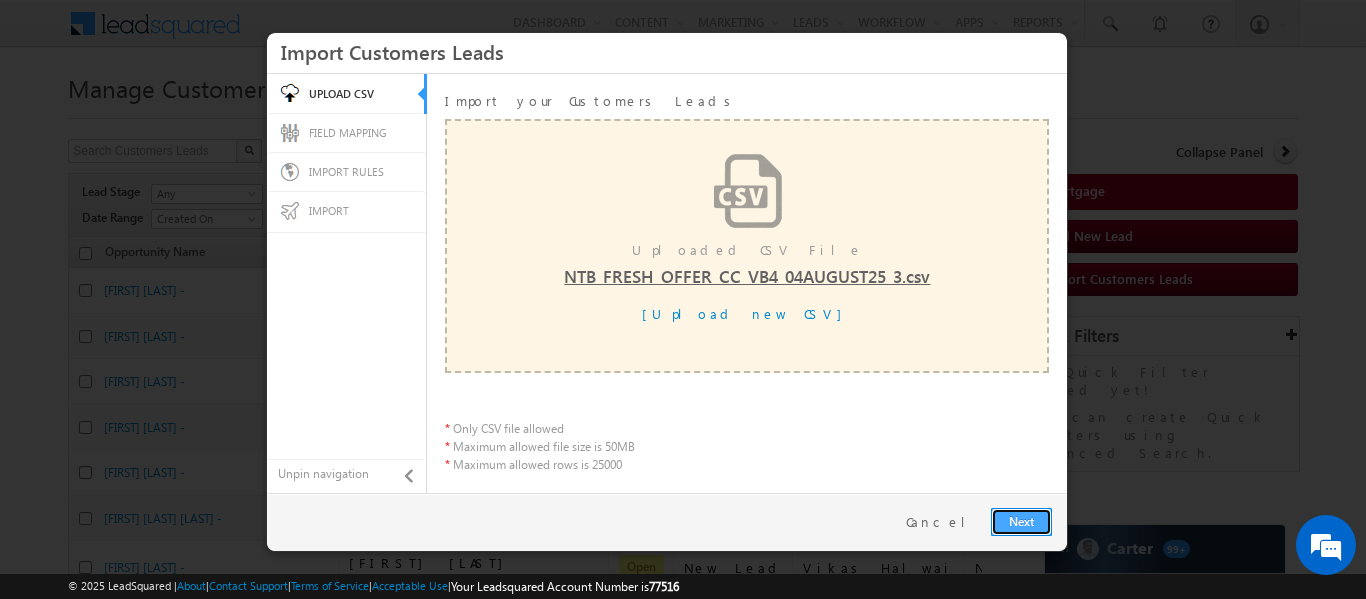 click on "Next" at bounding box center (1021, 522) 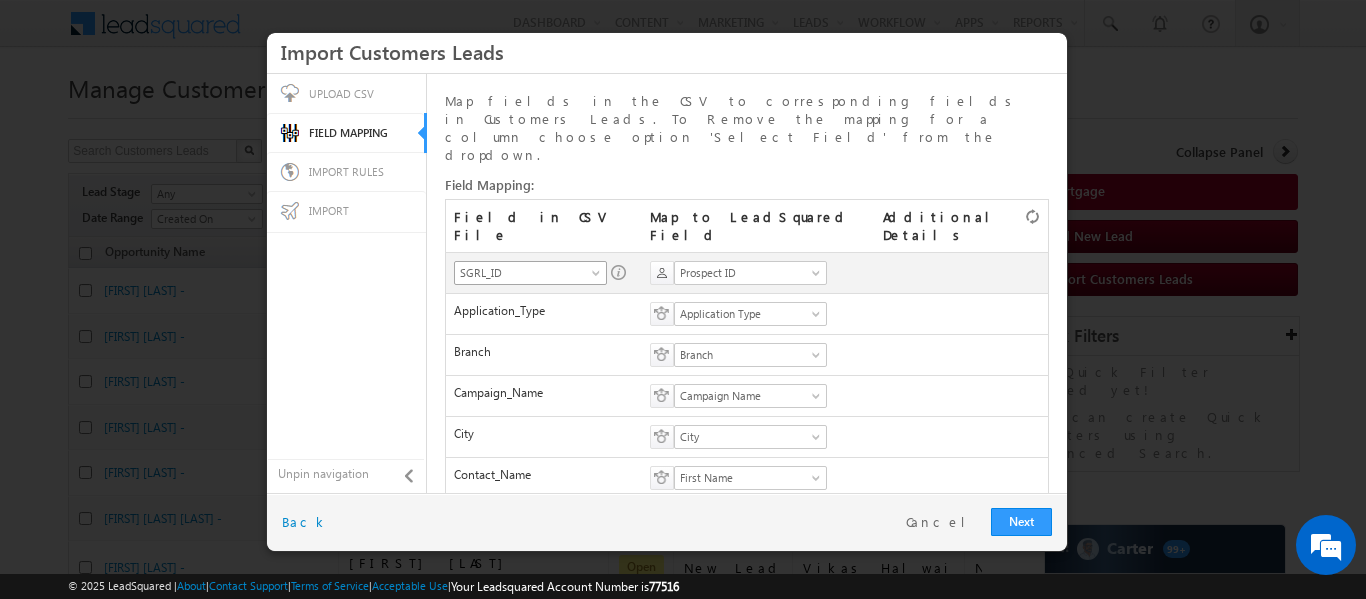 click on "SGRL_ID" at bounding box center [524, 273] 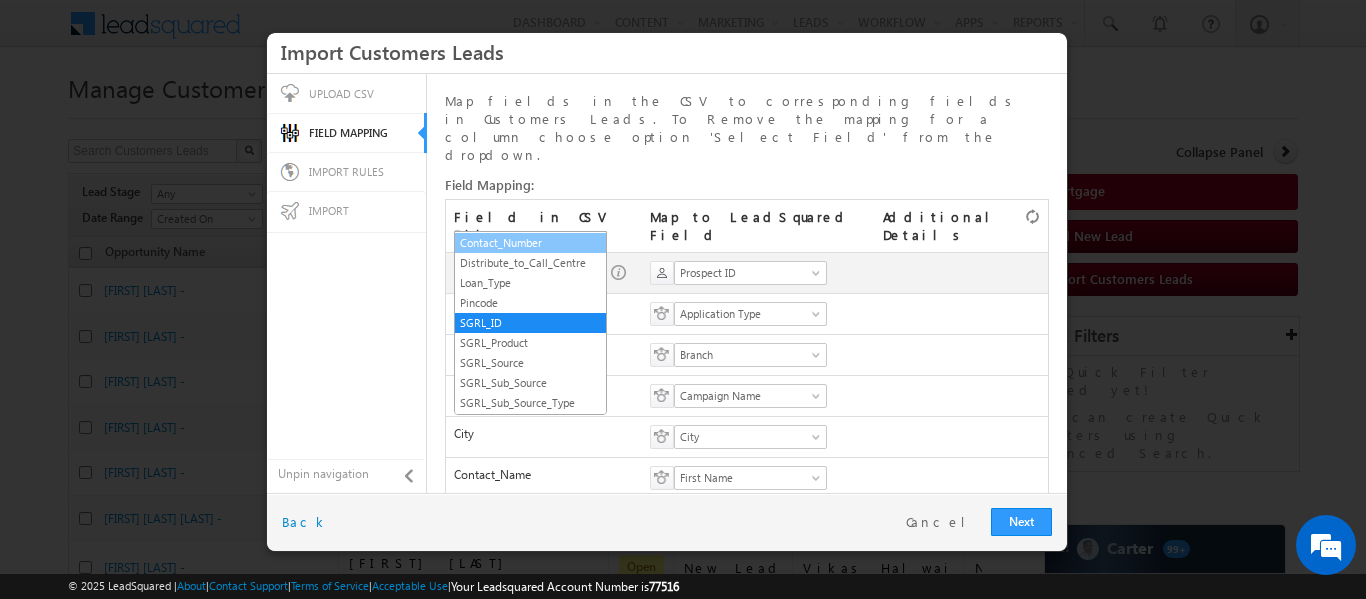 click on "Contact_Number" at bounding box center [530, 243] 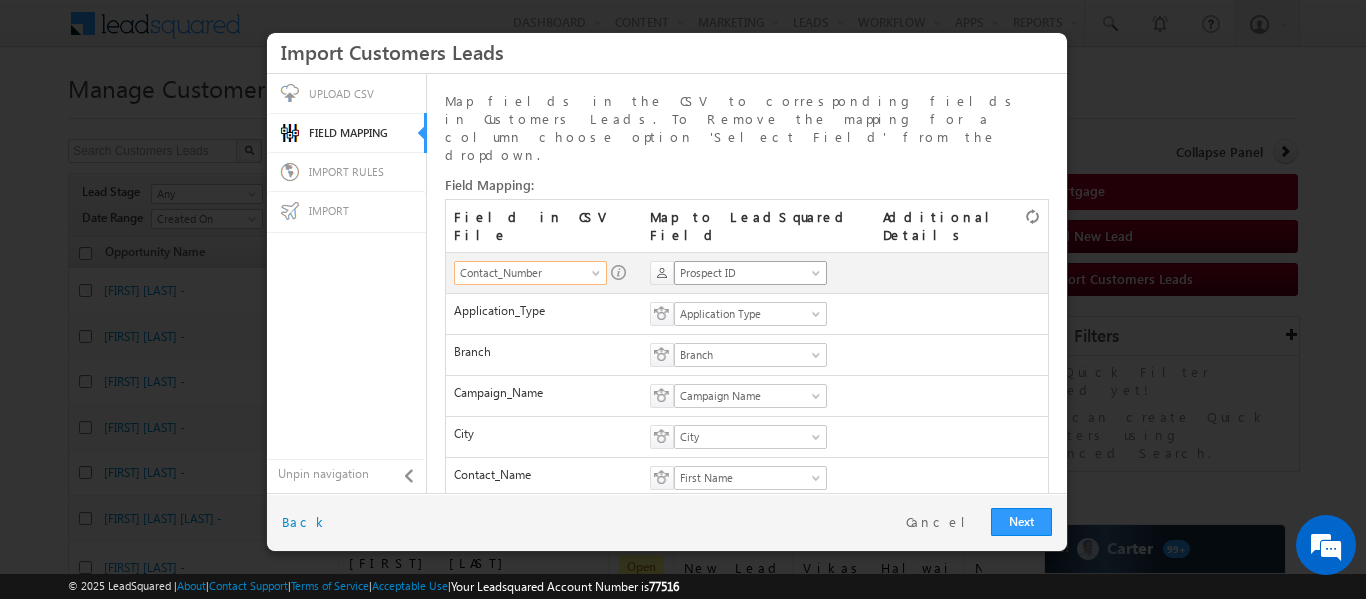 click on "Prospect ID" at bounding box center (744, 273) 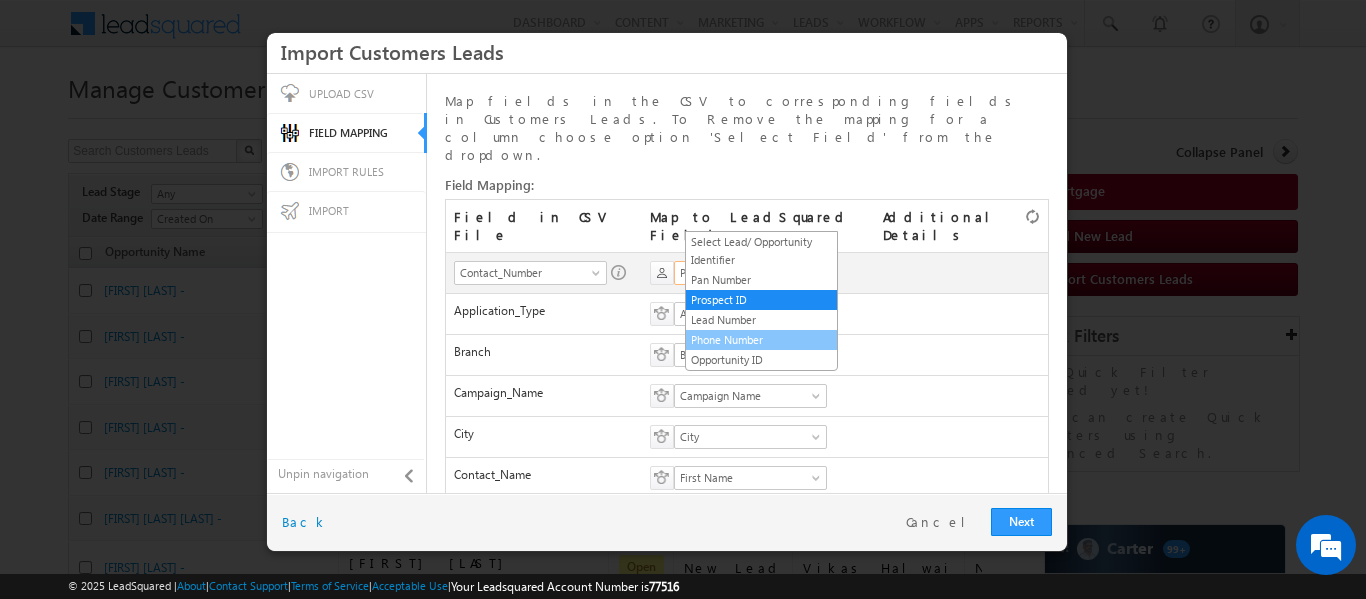 click on "Phone Number" at bounding box center [761, 340] 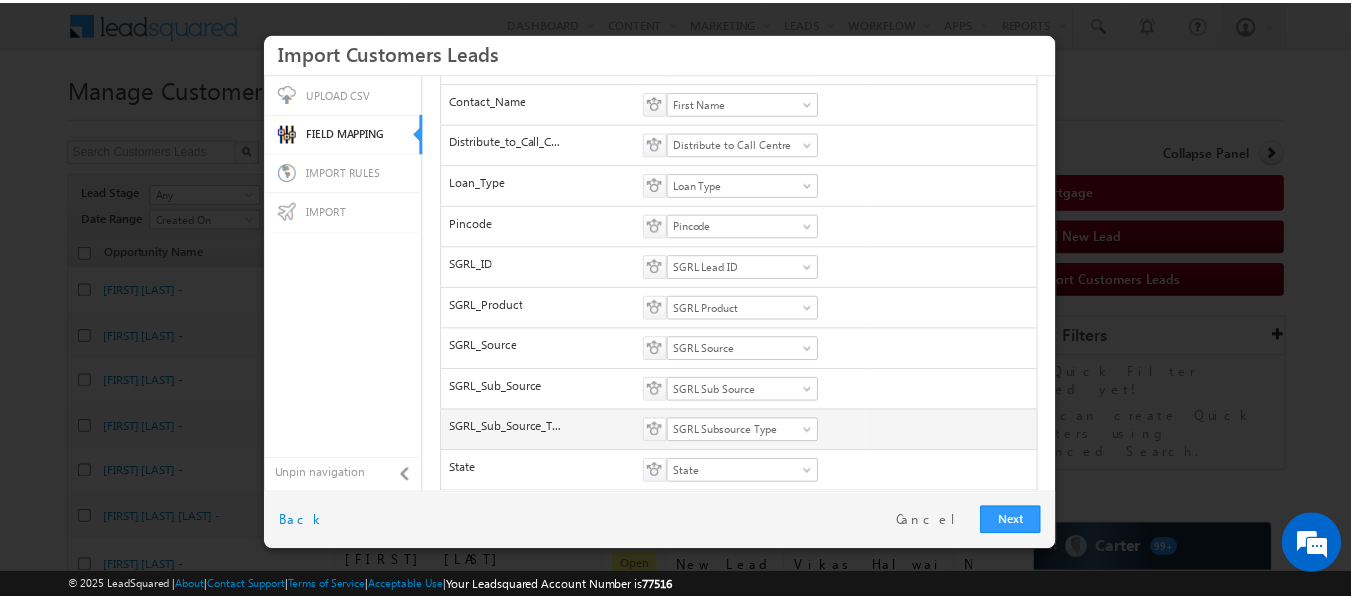 scroll, scrollTop: 0, scrollLeft: 0, axis: both 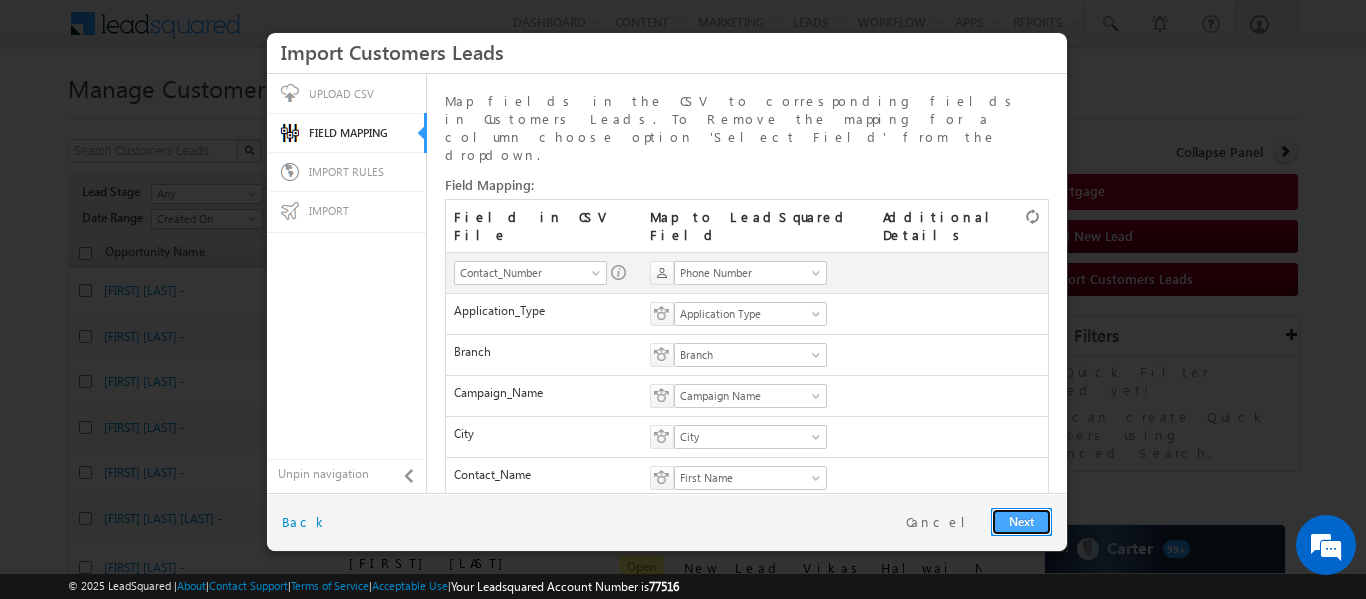 click on "Next" at bounding box center (1021, 522) 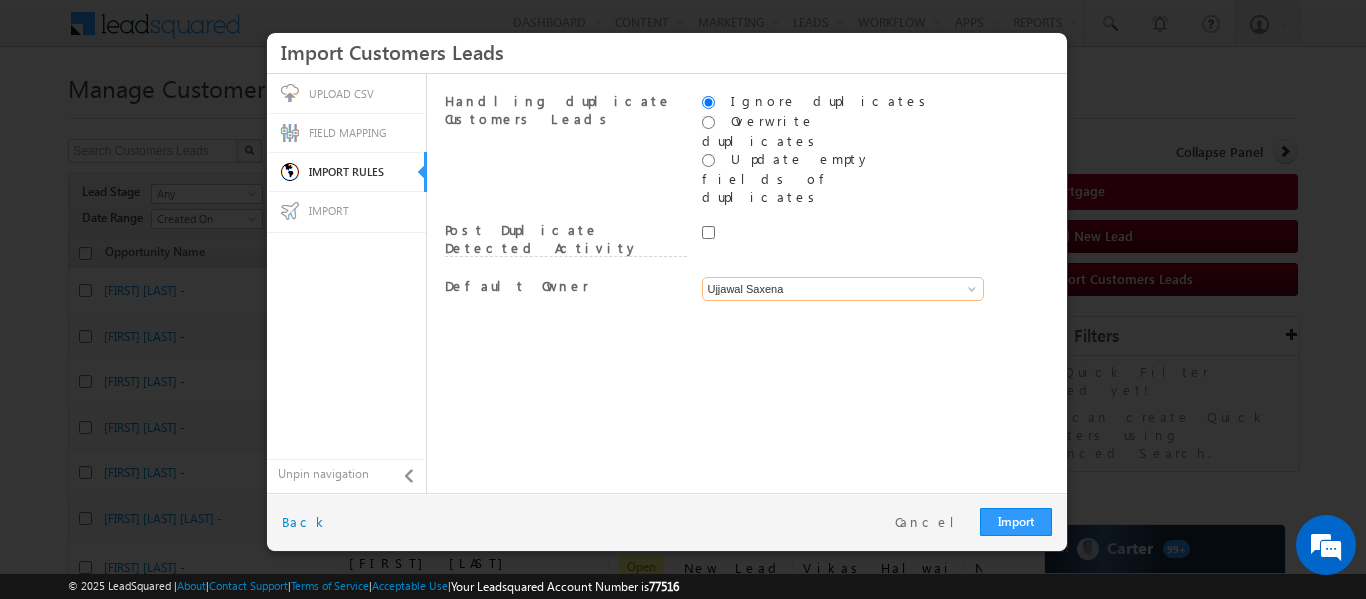 click on "Ujjawal Saxena" at bounding box center [843, 289] 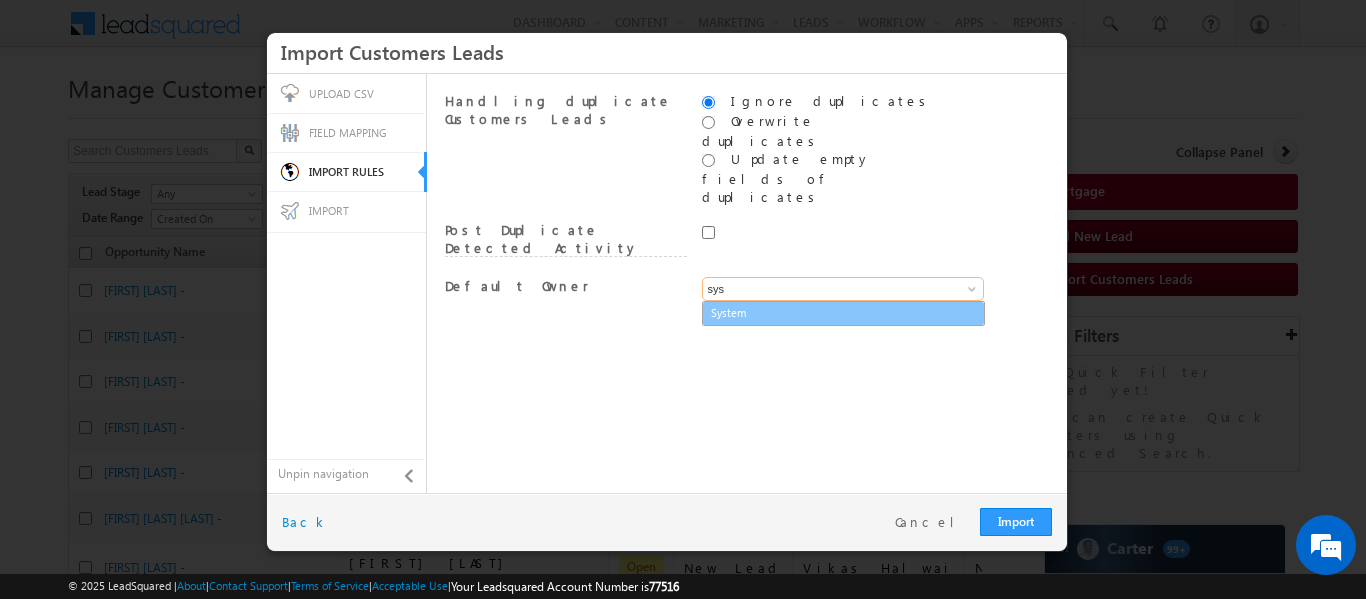 click on "System" at bounding box center [843, 313] 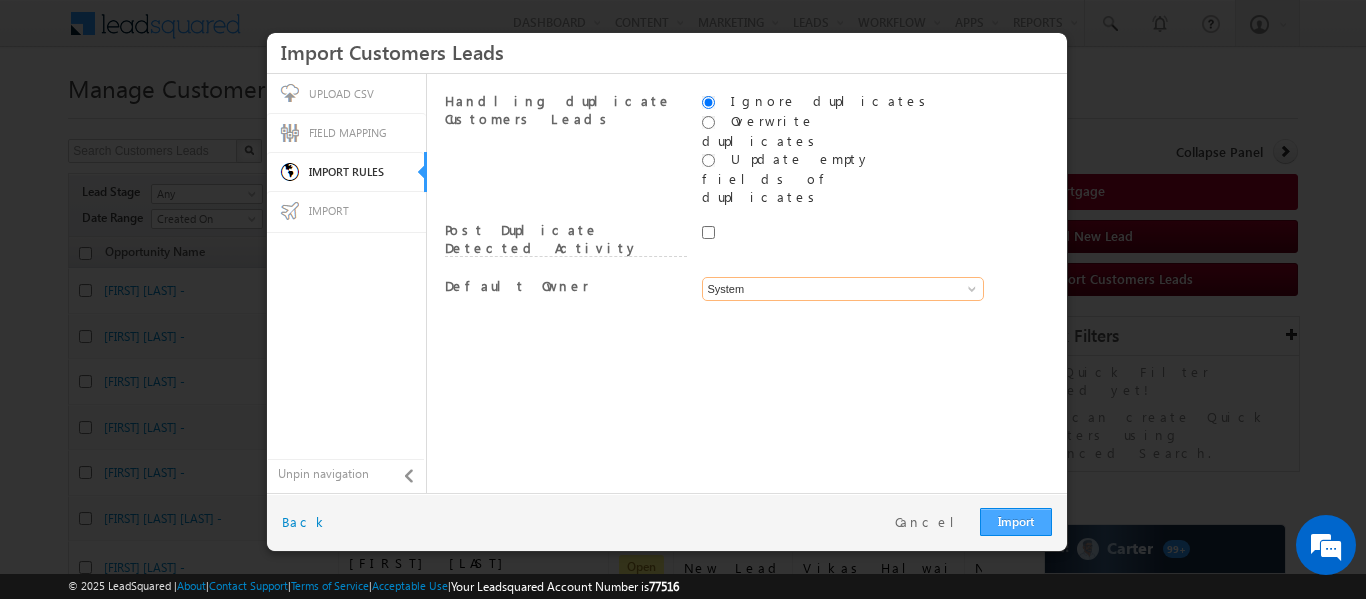 type on "System" 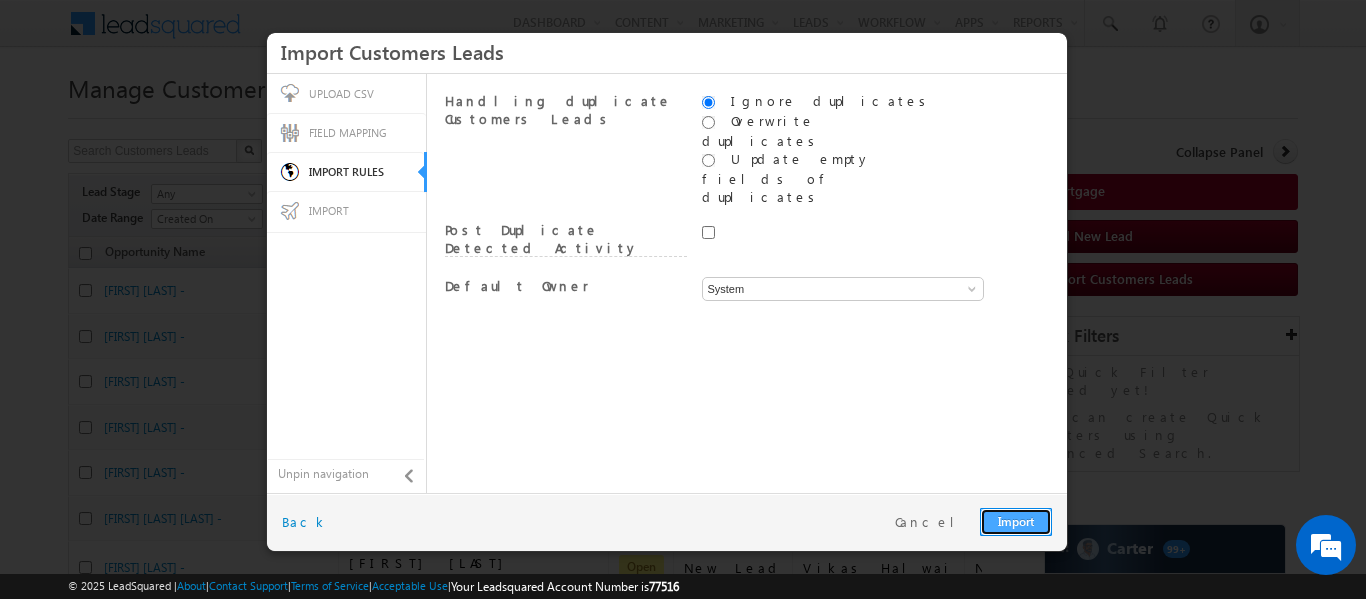 click on "Import" at bounding box center [1016, 522] 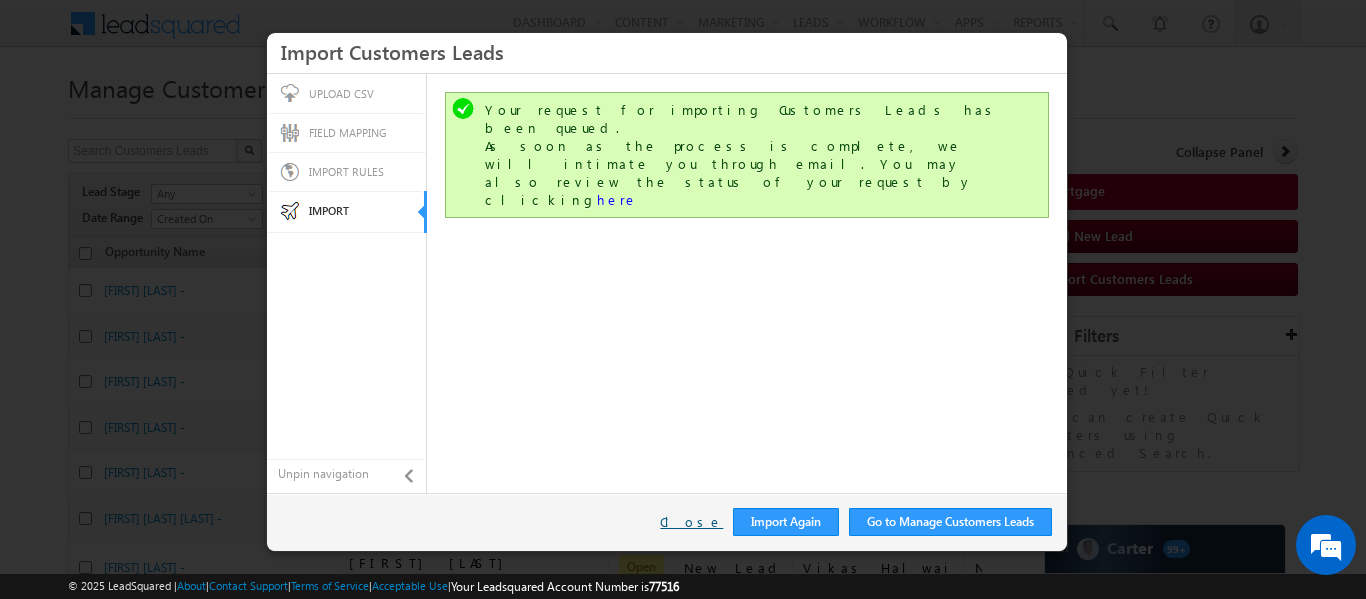 click on "Close" at bounding box center [691, 522] 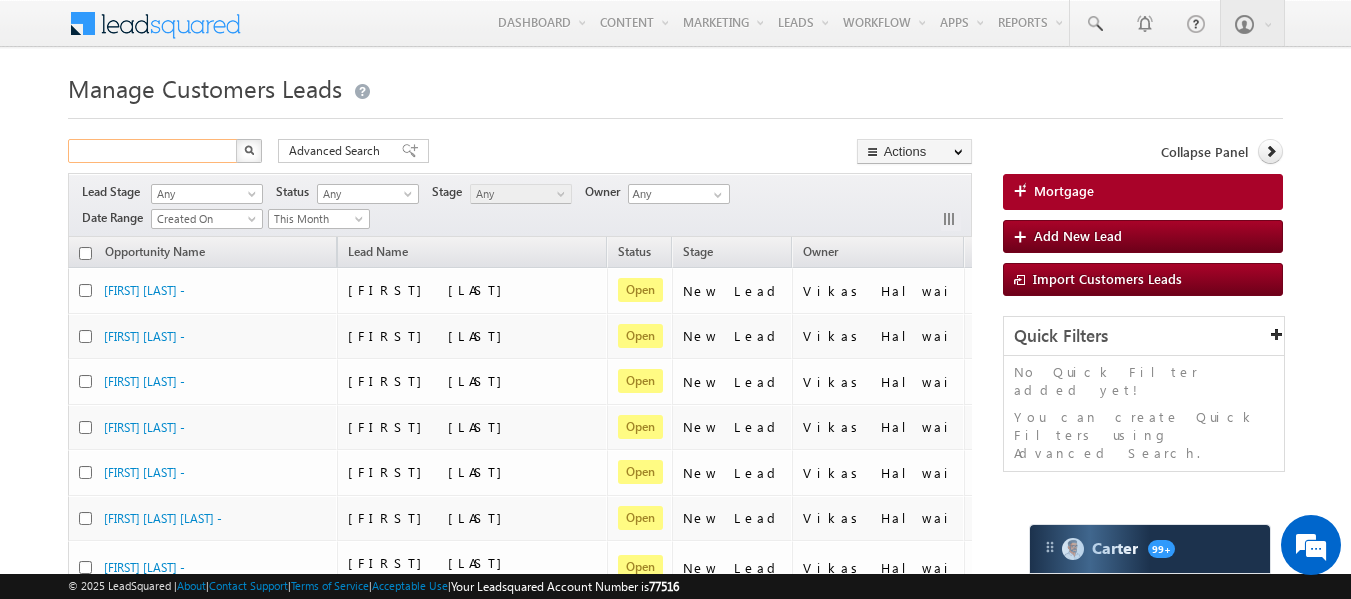 click at bounding box center [153, 151] 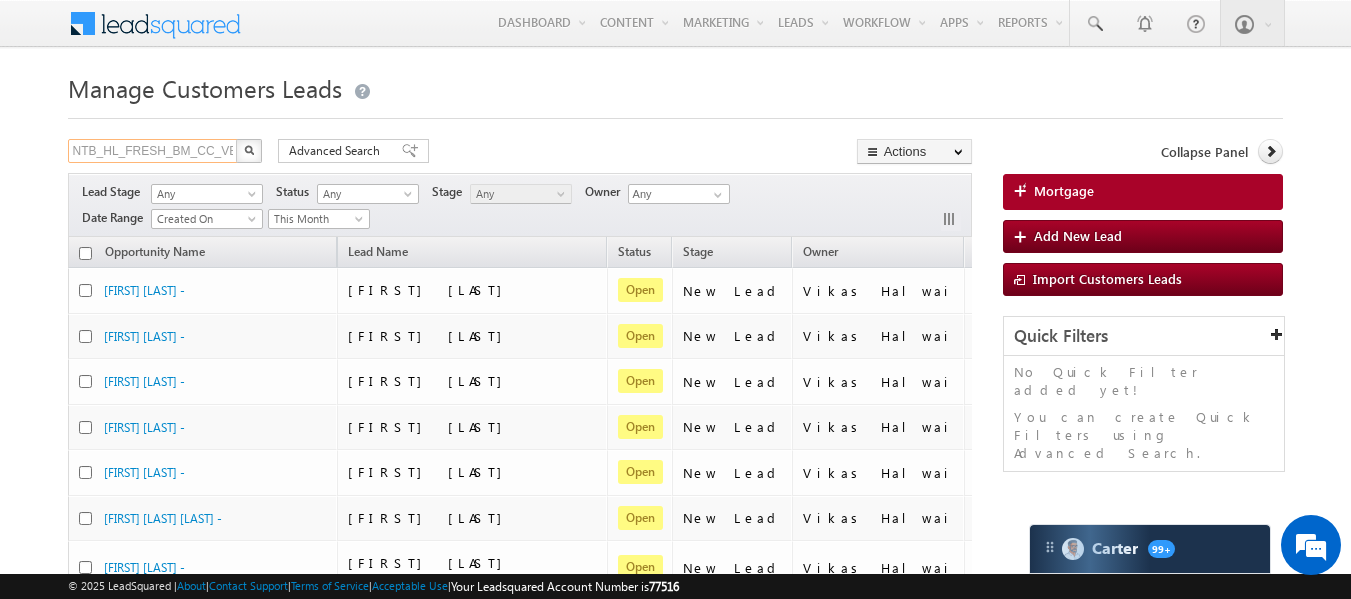 scroll, scrollTop: 0, scrollLeft: 70, axis: horizontal 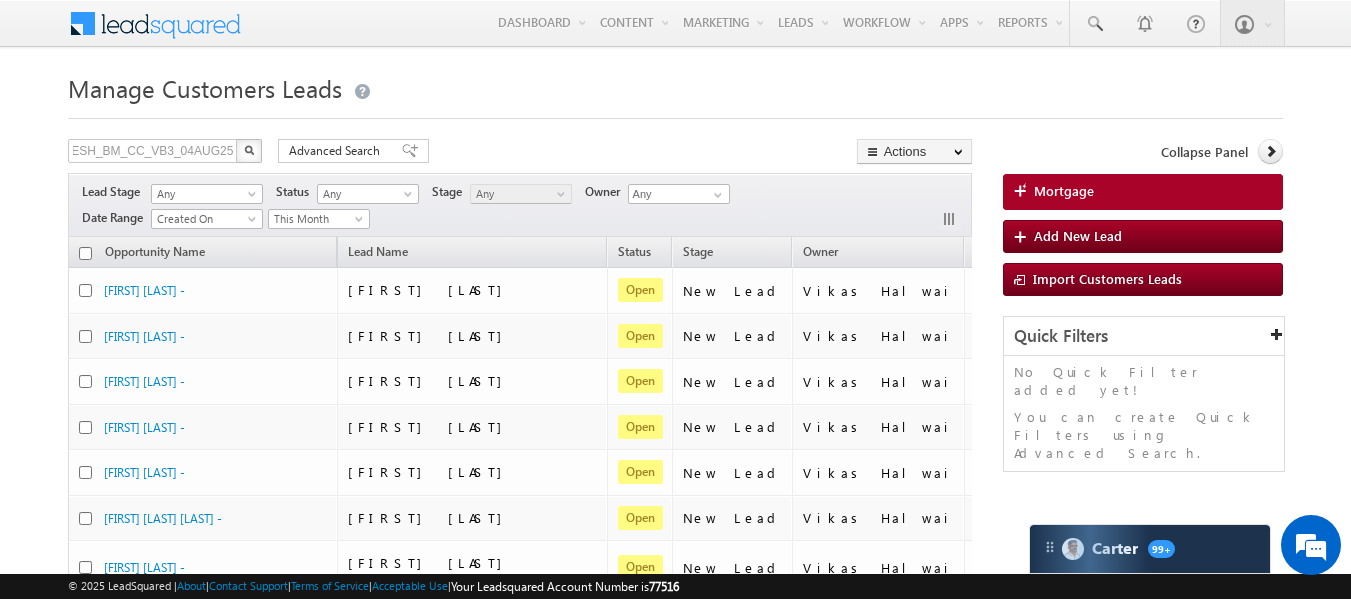 click at bounding box center [249, 150] 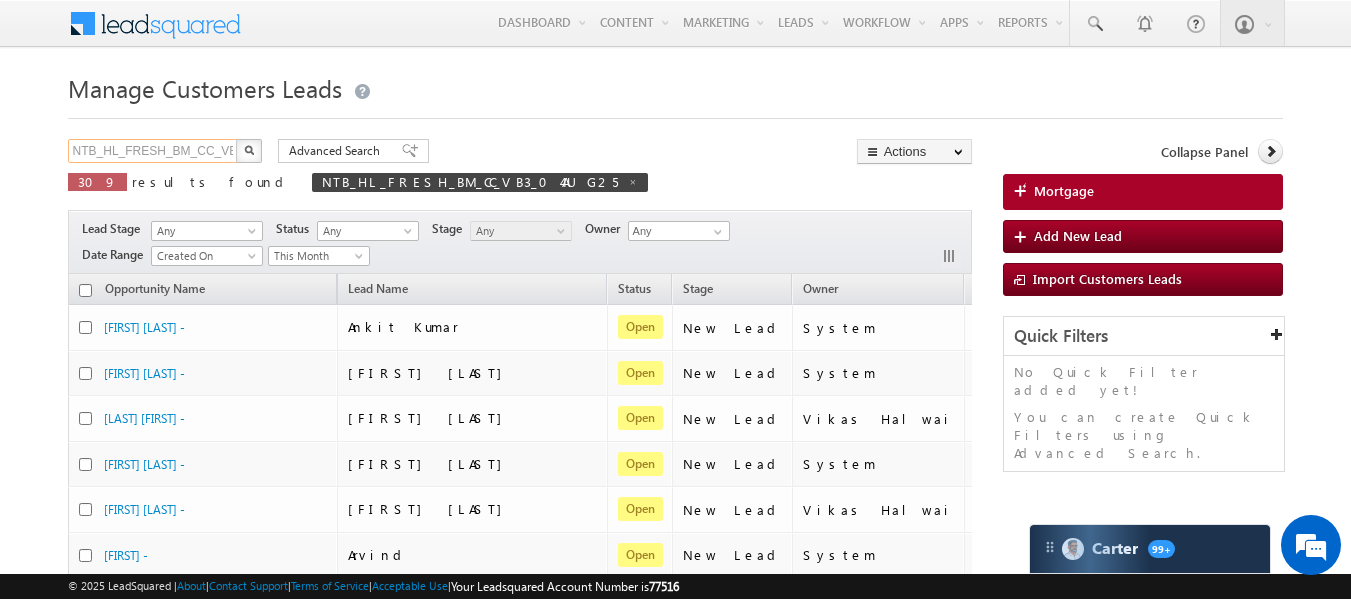 click on "NTB_HL_FRESH_BM_CC_VB3_04AUG25" at bounding box center (153, 151) 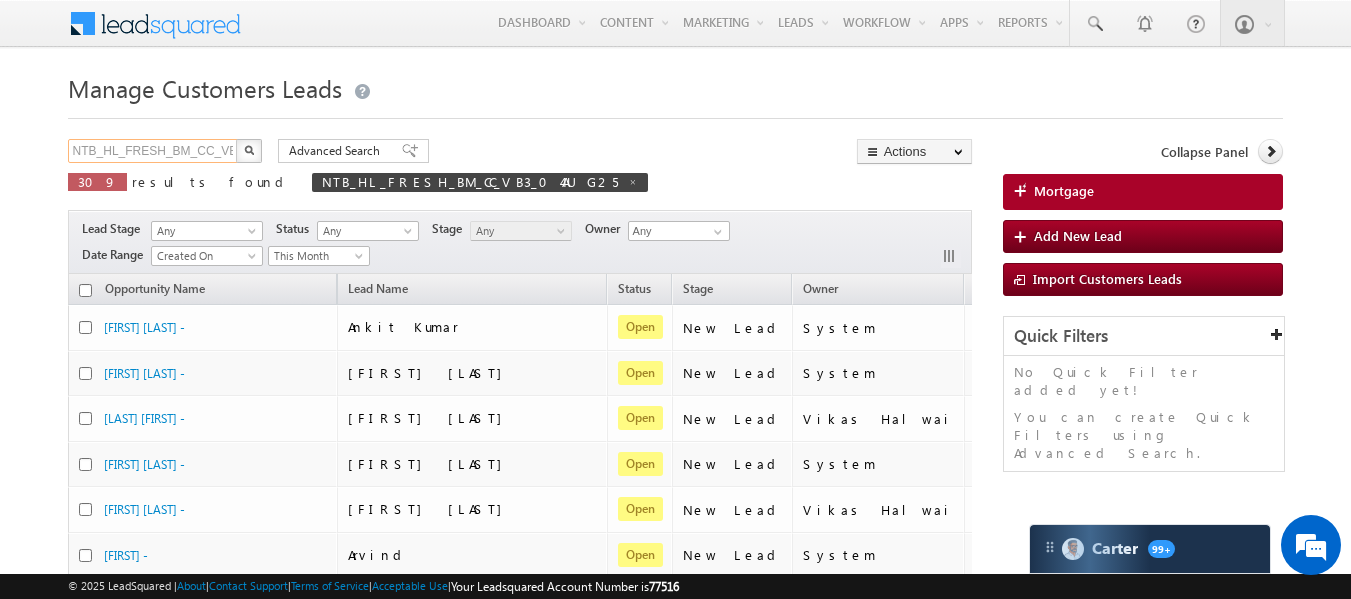 paste on "4" 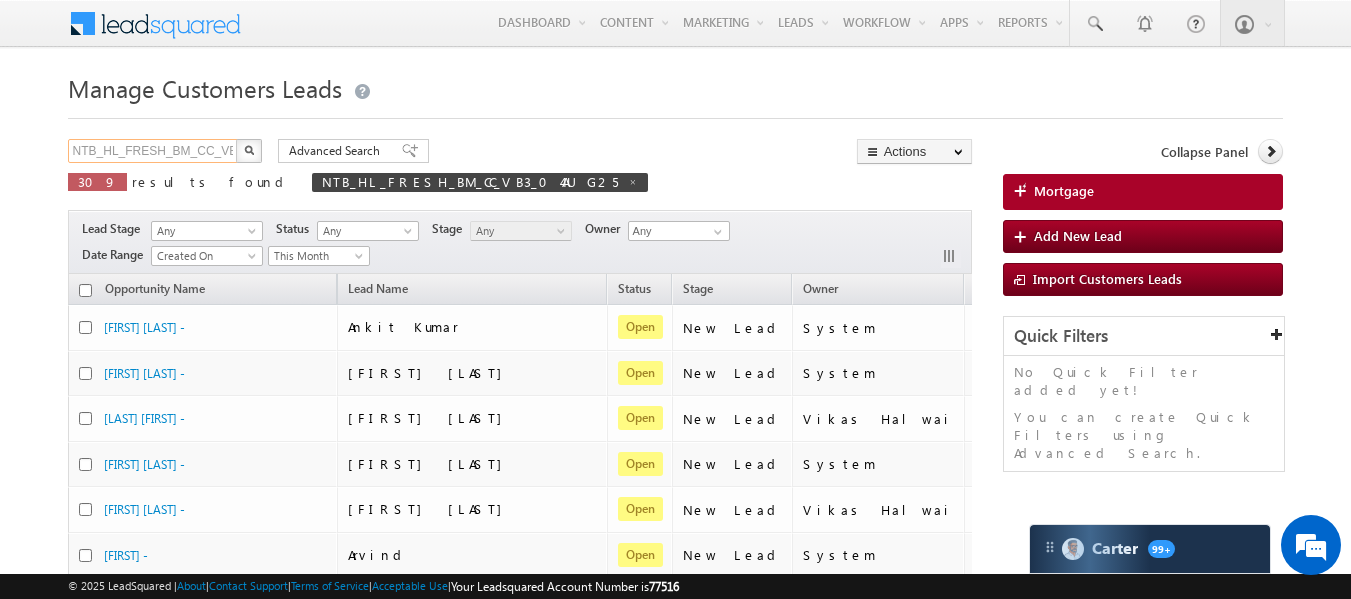 scroll, scrollTop: 0, scrollLeft: 70, axis: horizontal 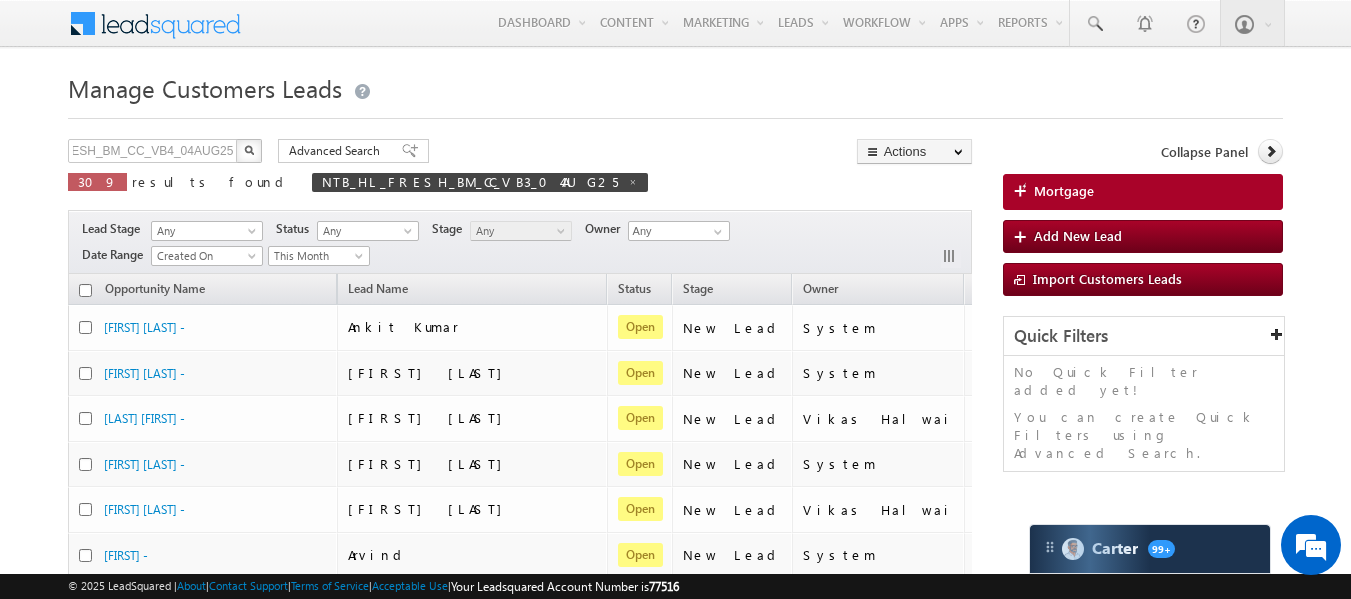 click at bounding box center [249, 151] 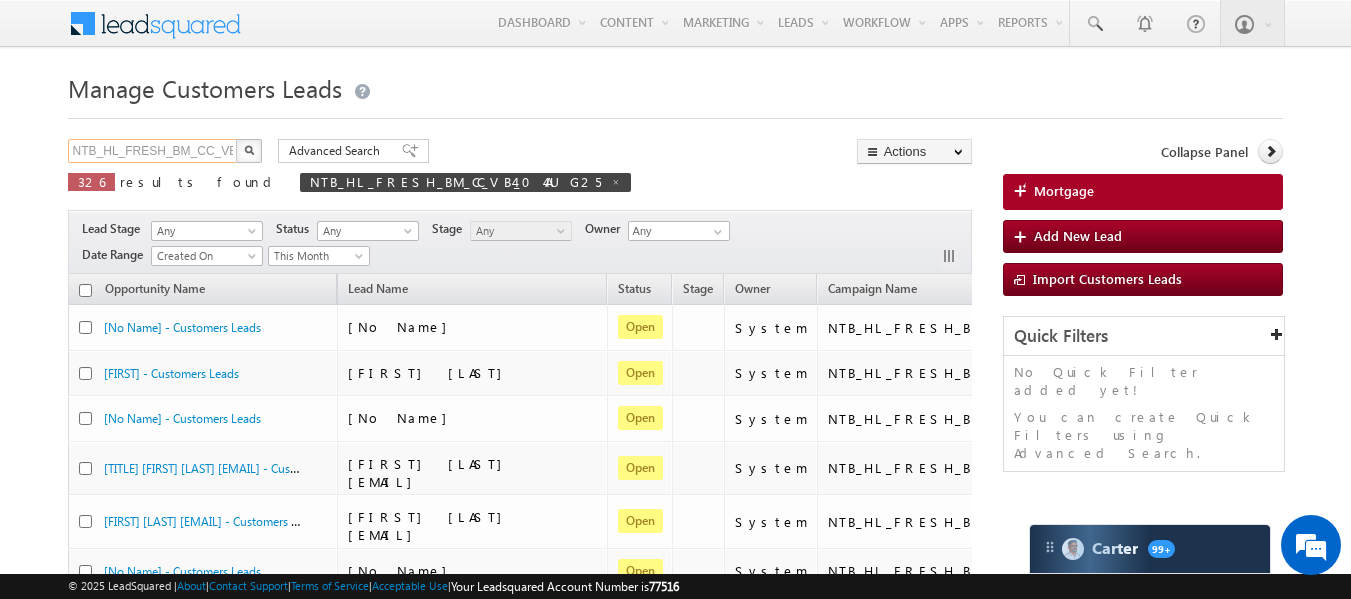 click on "NTB_HL_FRESH_BM_CC_VB4_04AUG25" at bounding box center (153, 151) 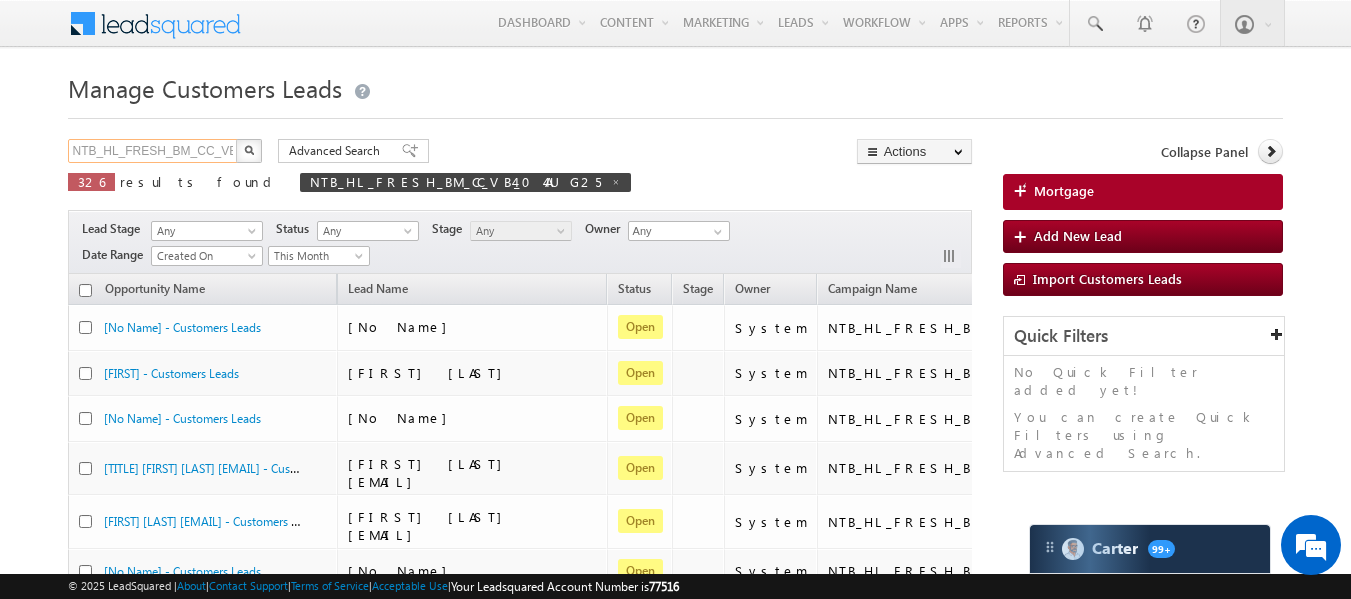 paste on "2" 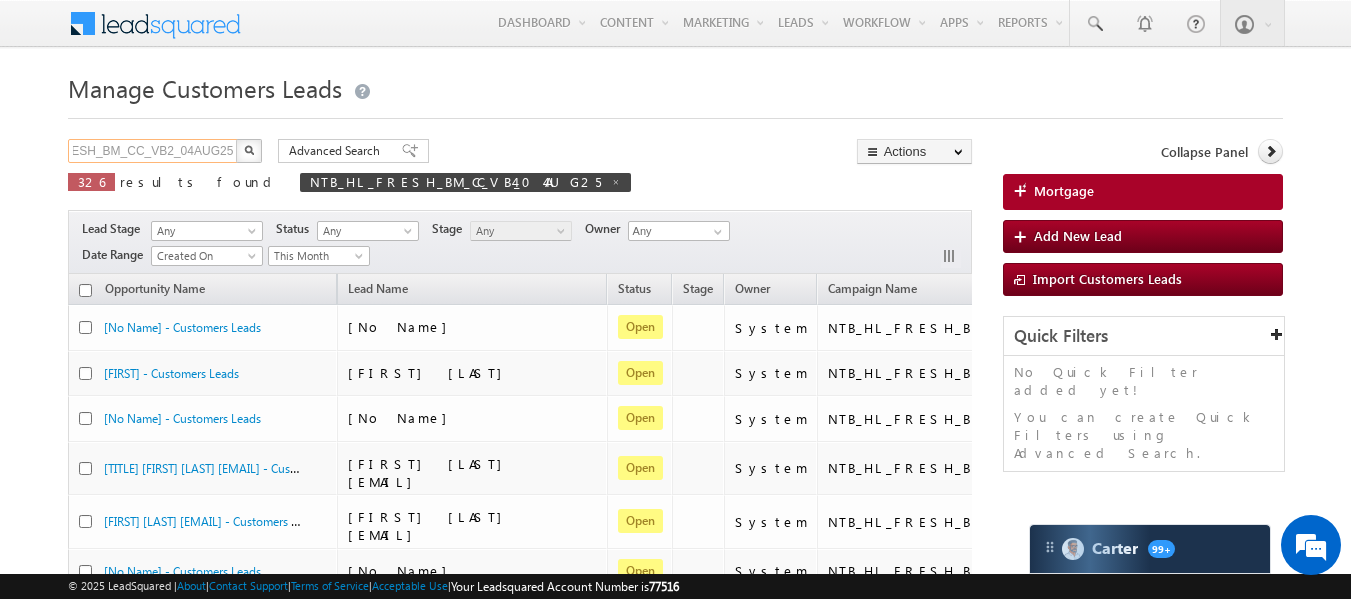 type on "NTB_HL_FRESH_BM_CC_VB2_04AUG25" 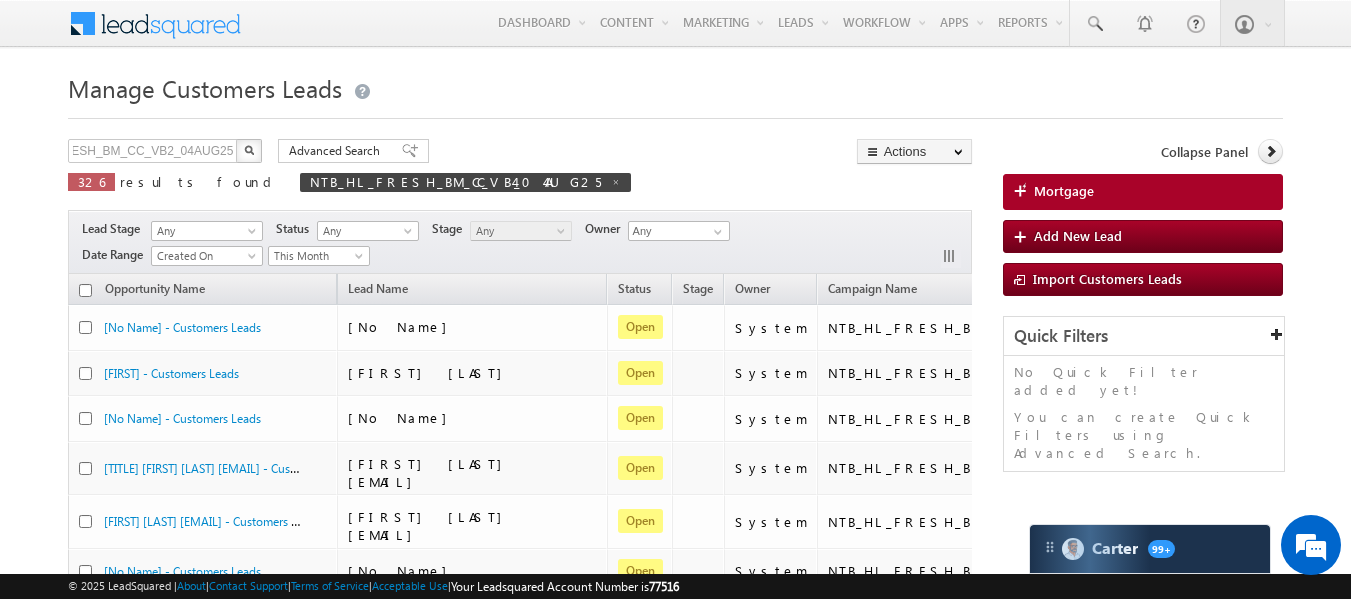 click at bounding box center (249, 150) 